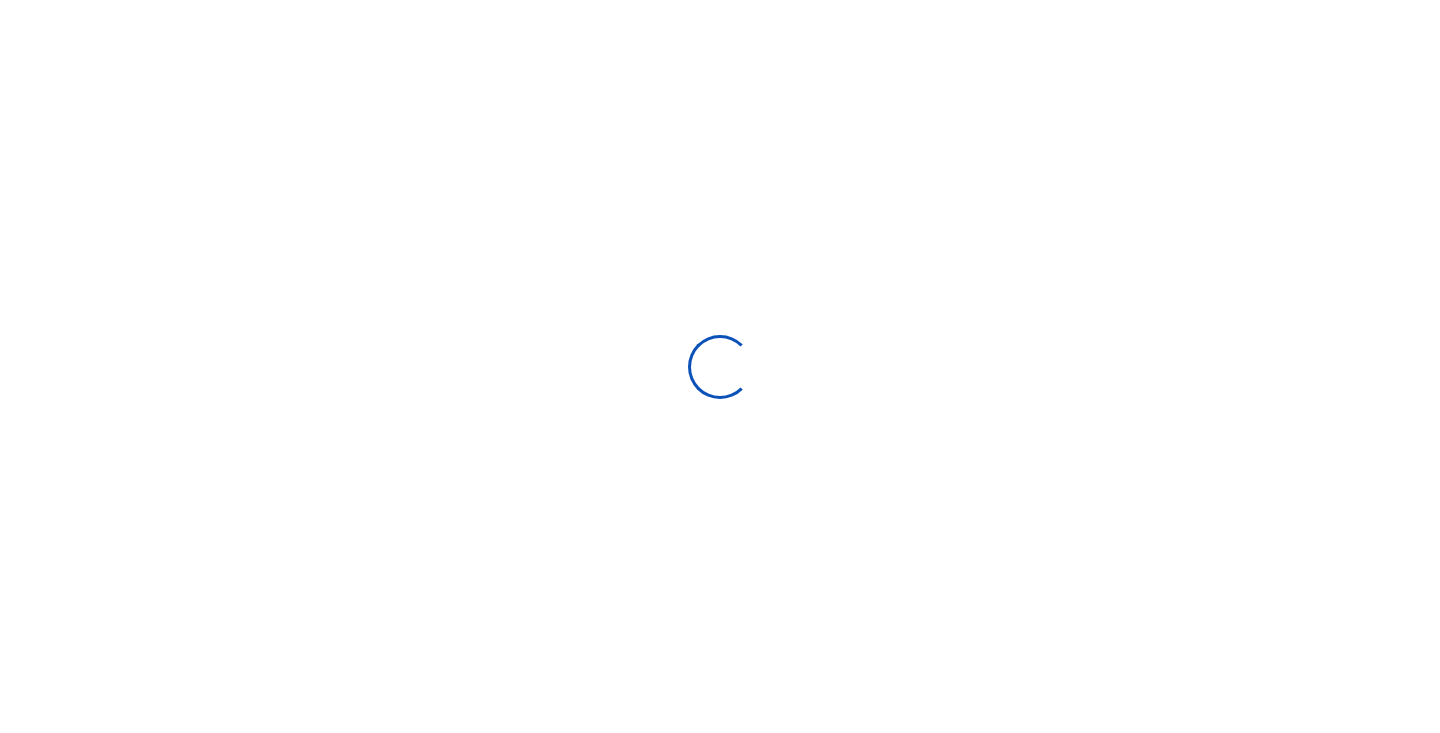scroll, scrollTop: 0, scrollLeft: 0, axis: both 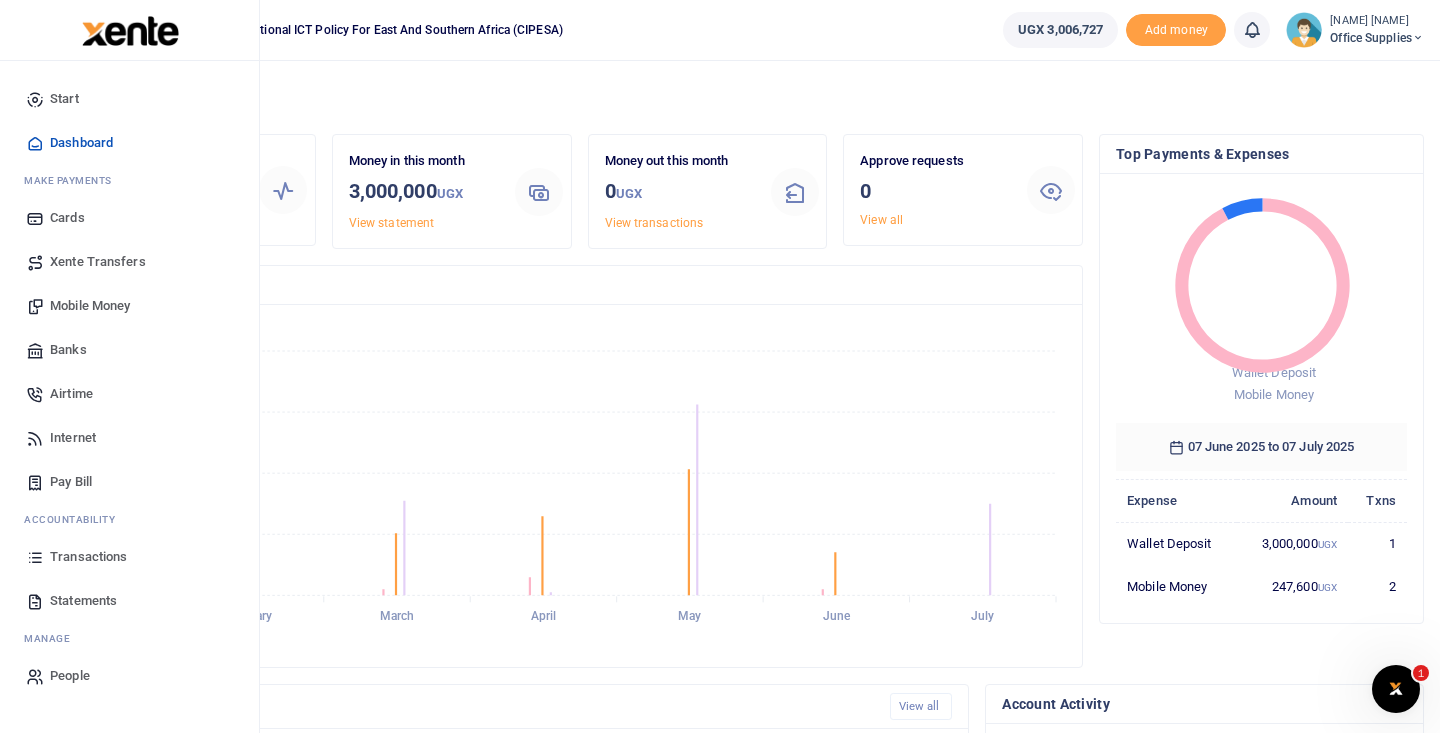 click on "Mobile Money" at bounding box center (90, 306) 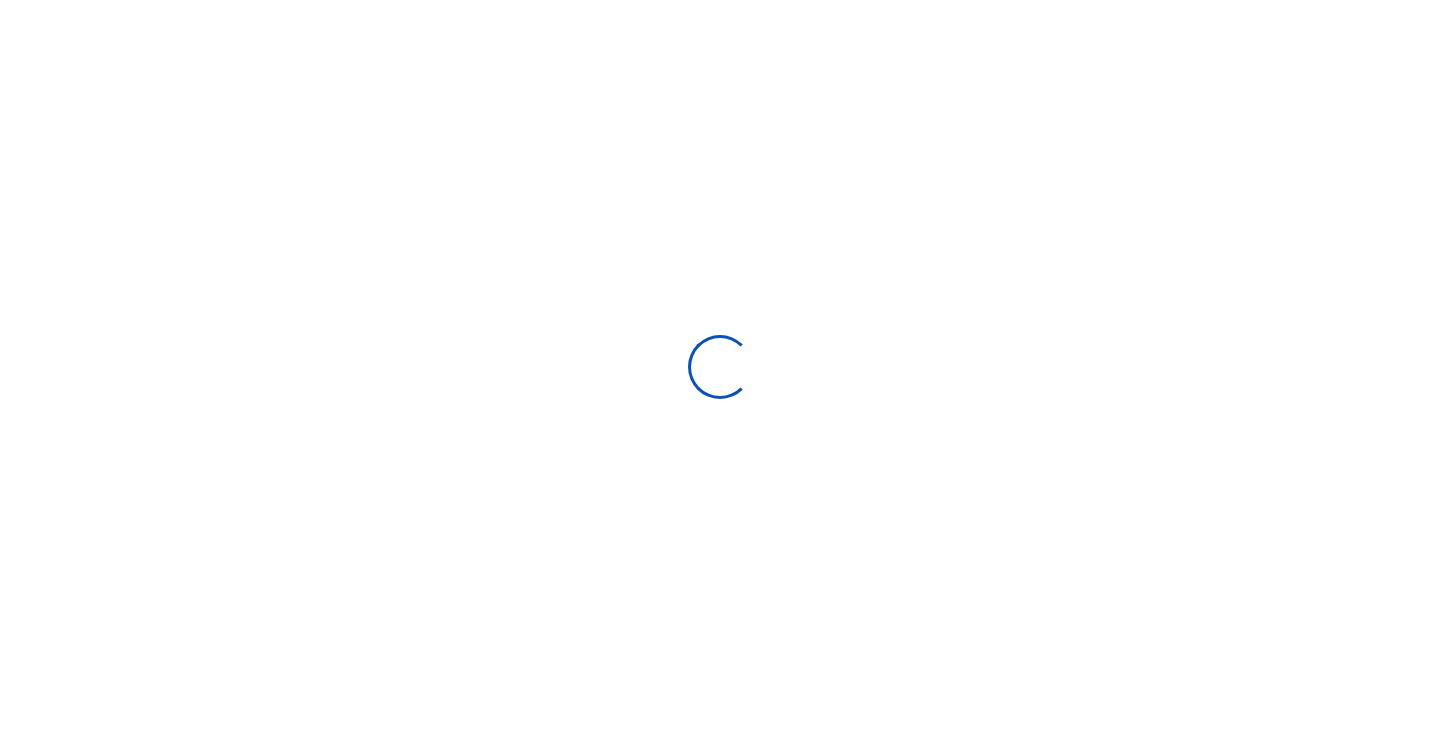 scroll, scrollTop: 0, scrollLeft: 0, axis: both 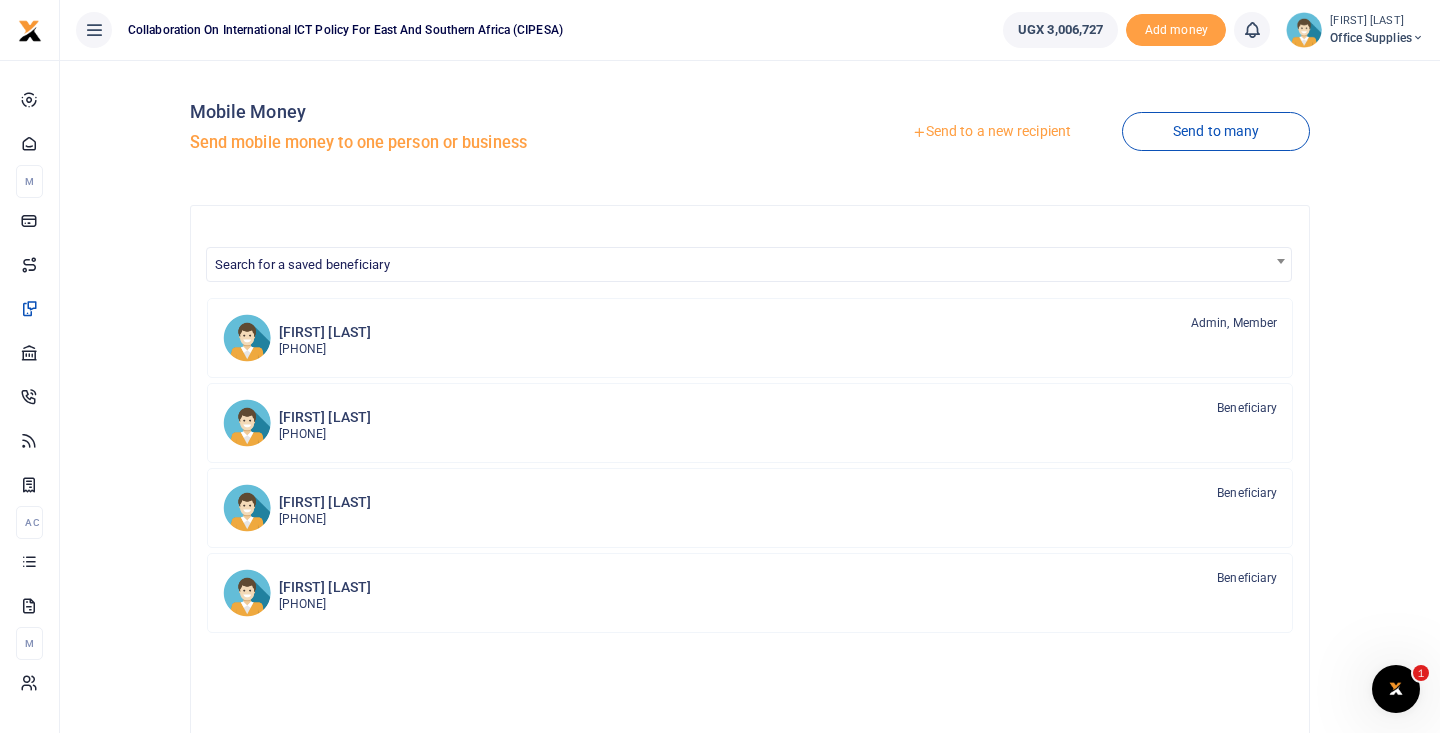 click on "Send to a new recipient" at bounding box center [991, 132] 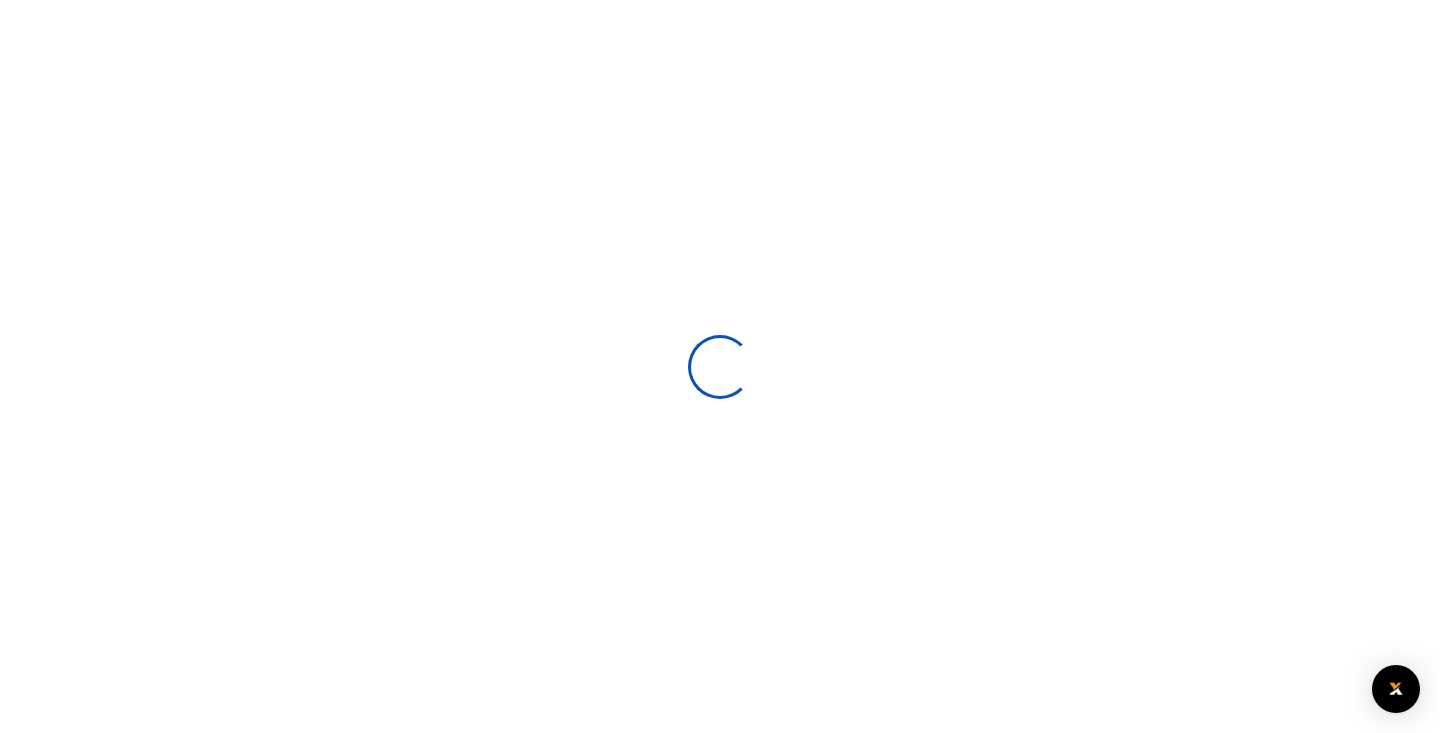 scroll, scrollTop: 0, scrollLeft: 0, axis: both 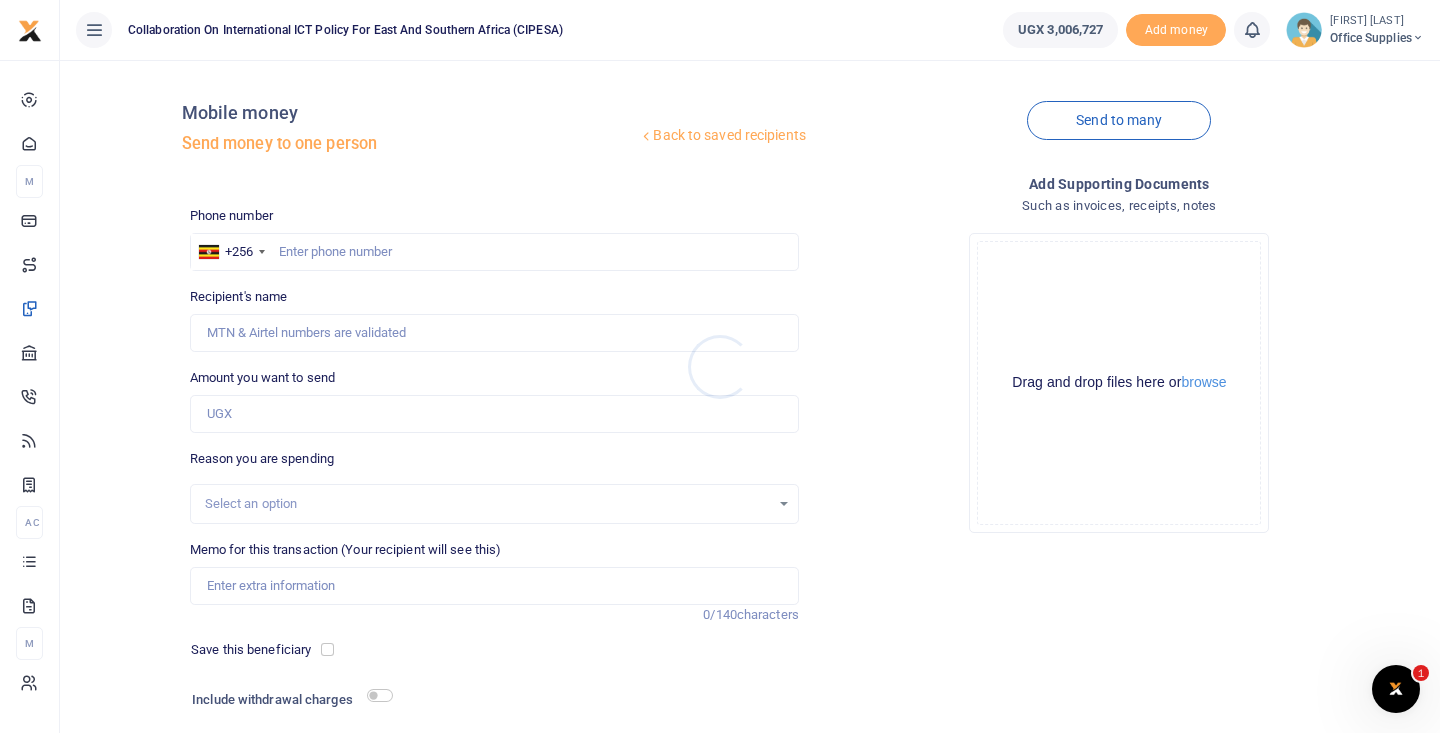 click at bounding box center (720, 366) 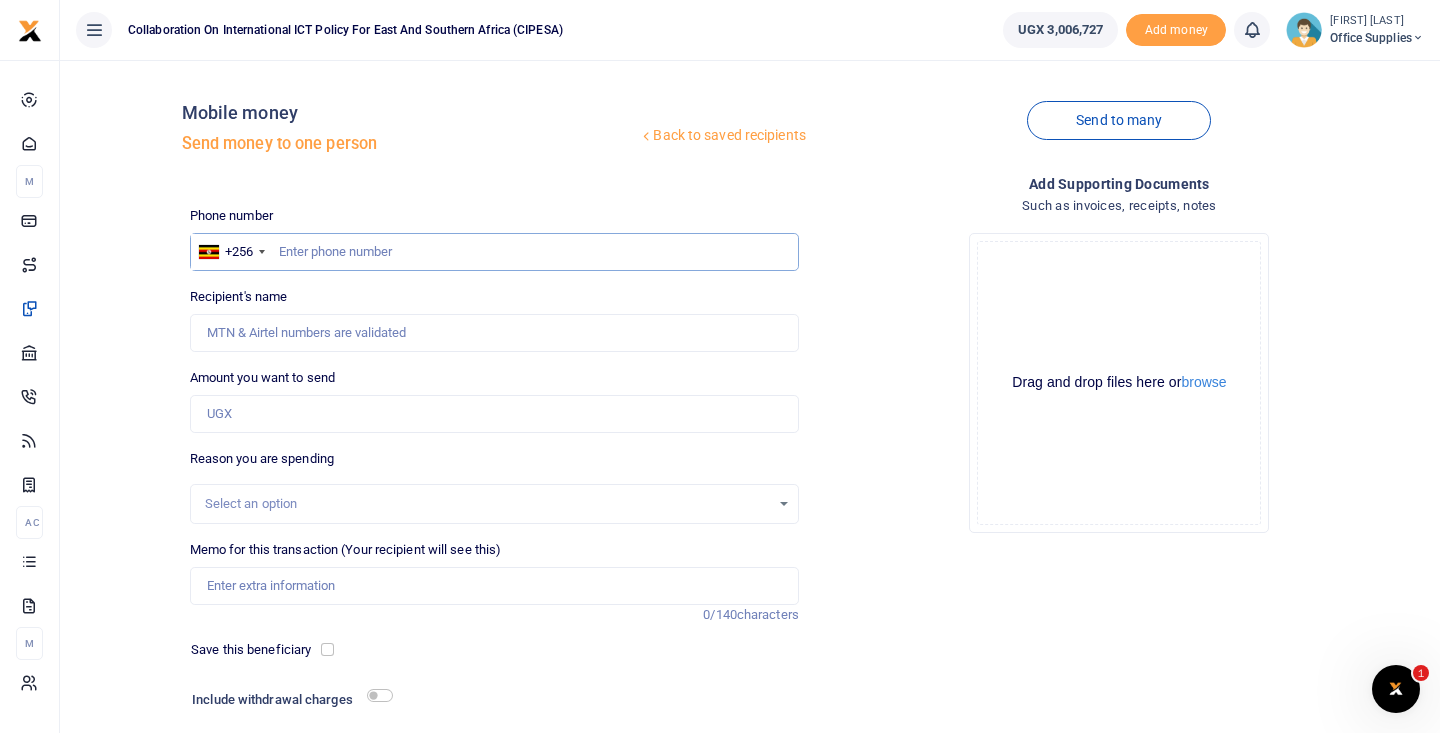 click at bounding box center (494, 252) 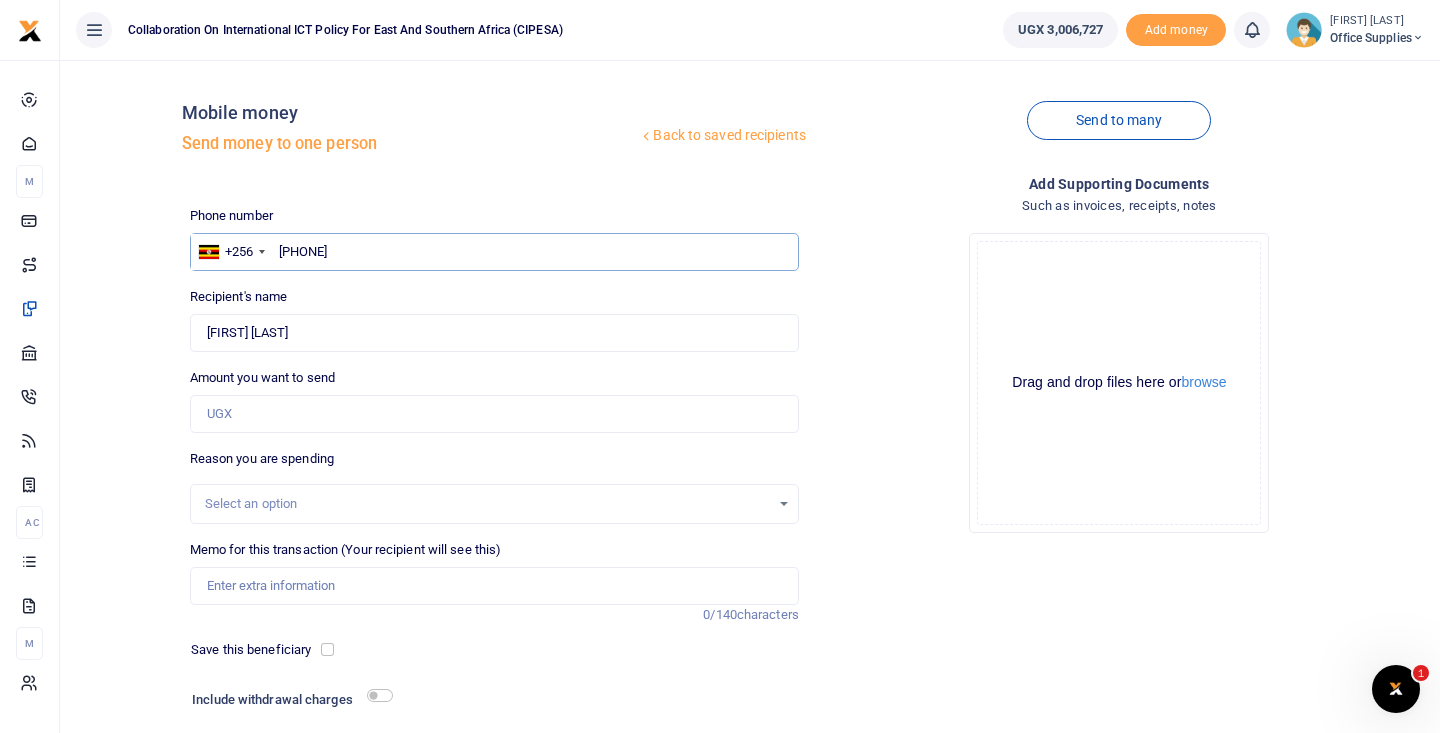 type on "0777652715" 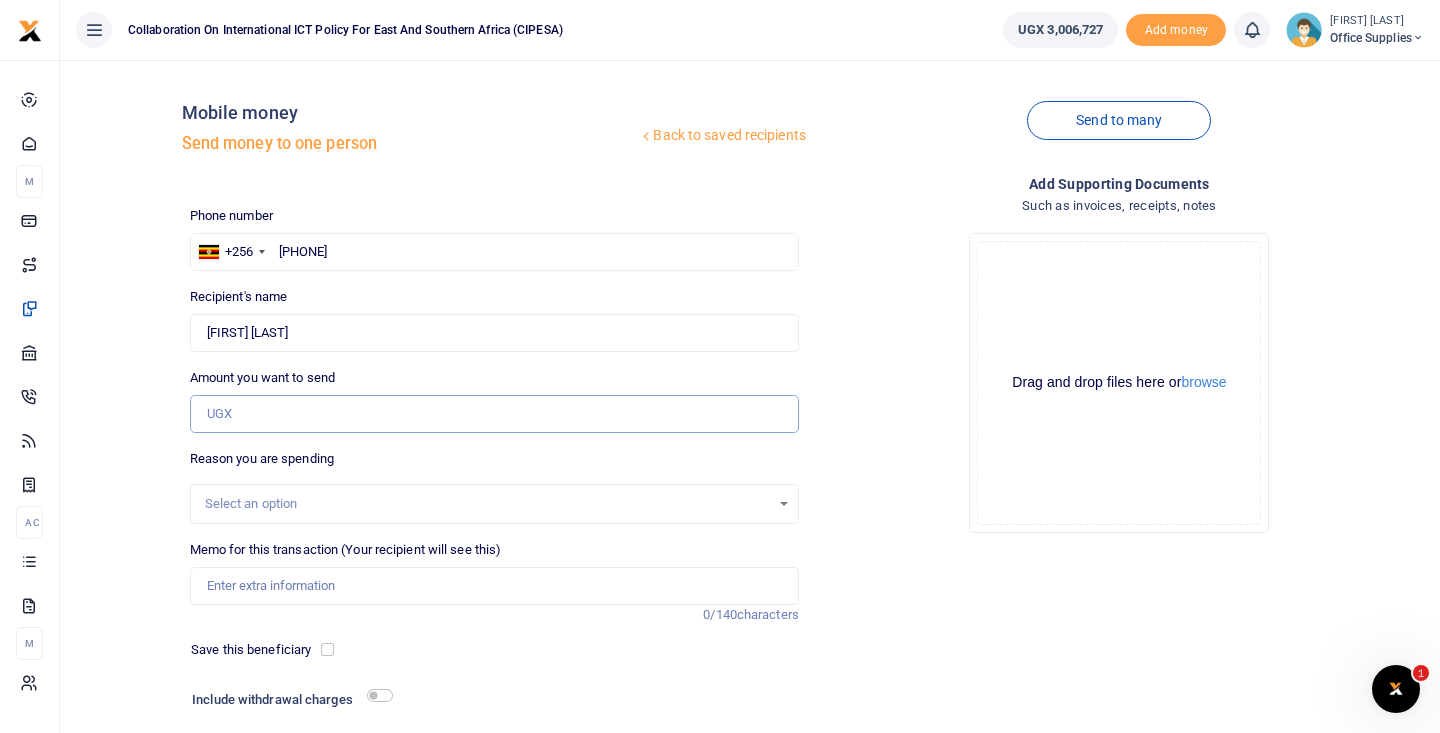 click on "Amount you want to send" at bounding box center [494, 414] 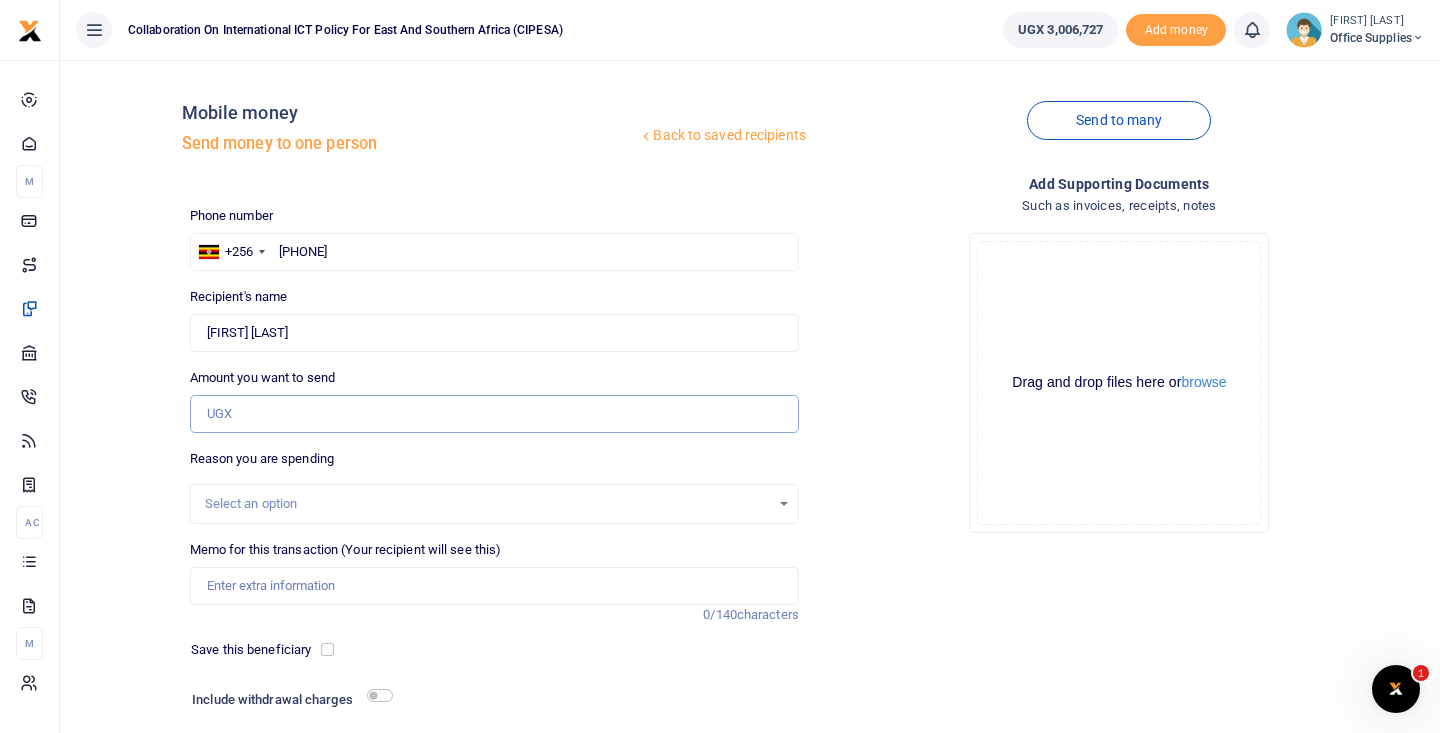 type on "100,000" 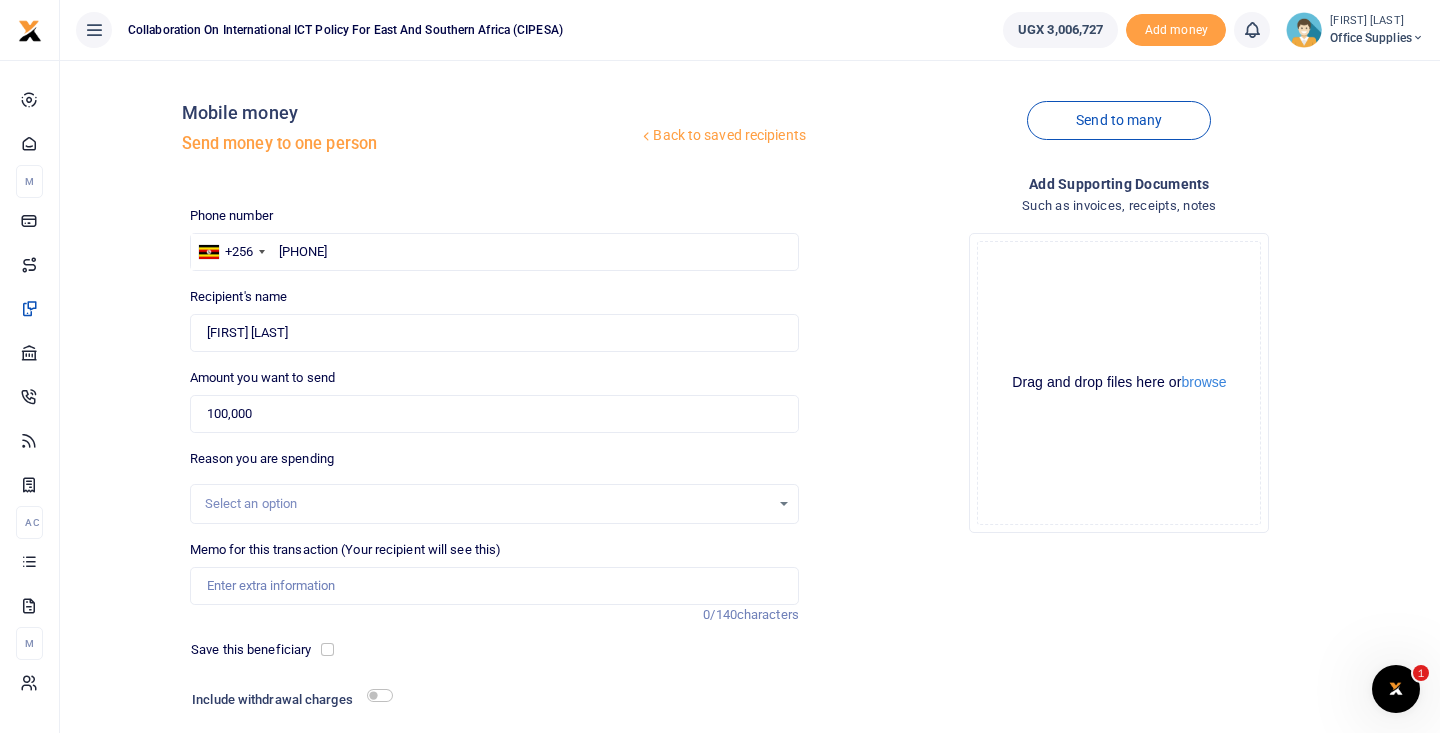 click on "Select an option" at bounding box center (487, 504) 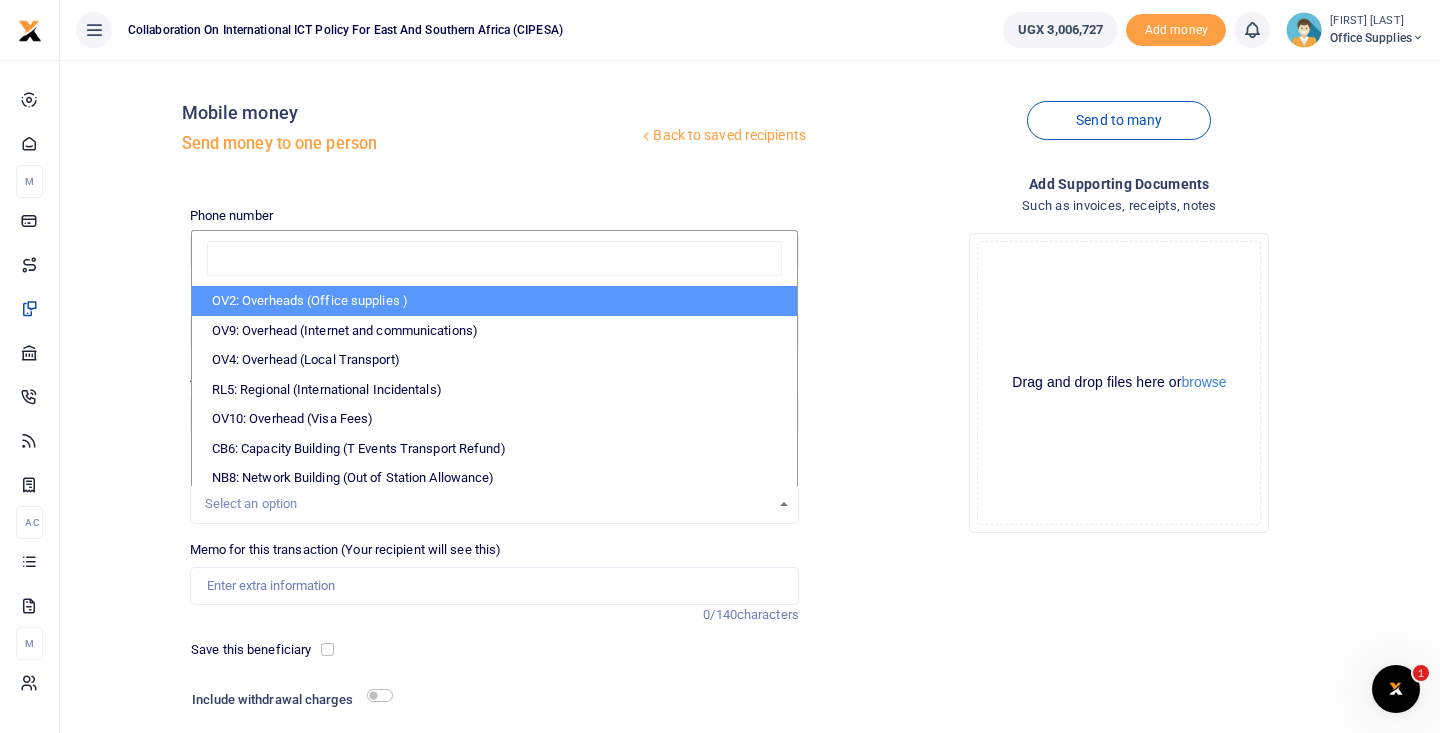 click on "OV2:  Overheads (Office supplies )" at bounding box center (494, 301) 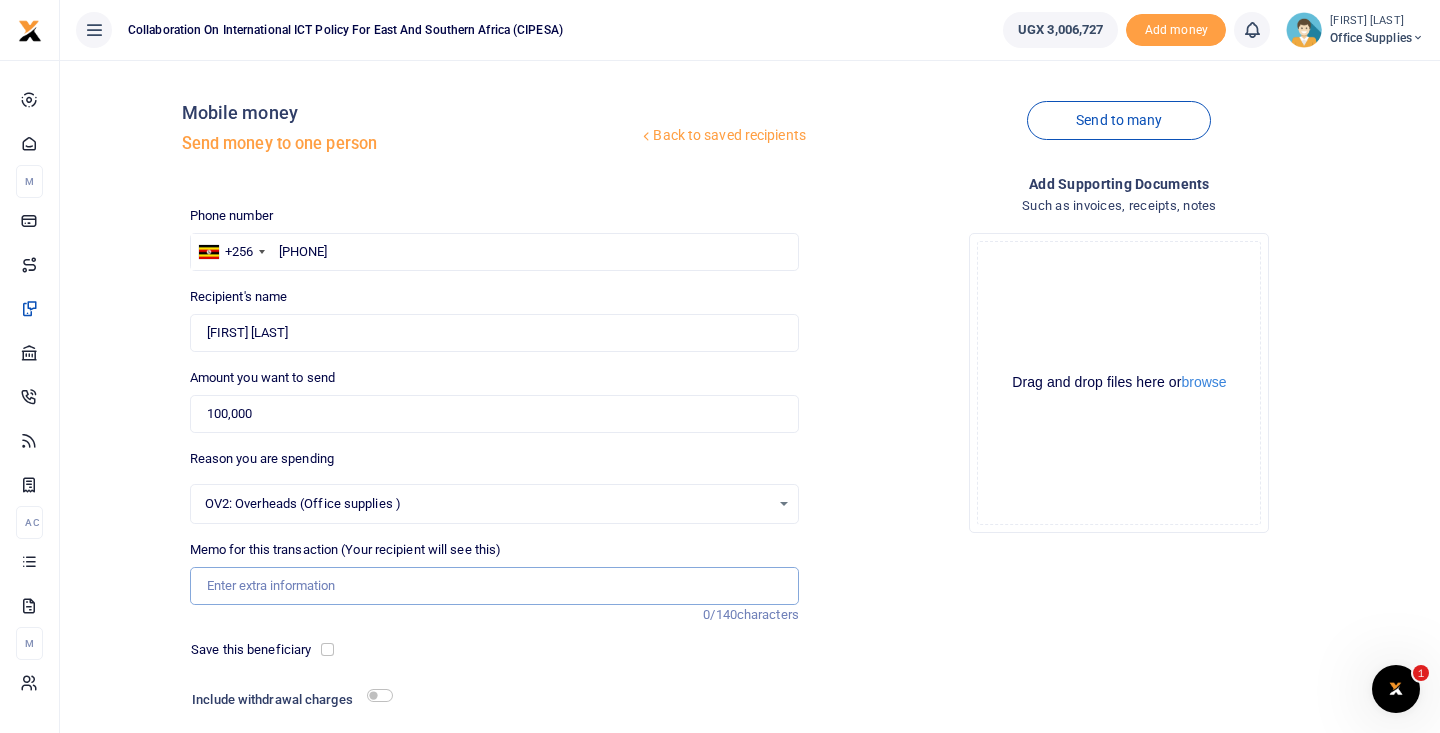click on "Memo for this transaction (Your recipient will see this)" at bounding box center (494, 586) 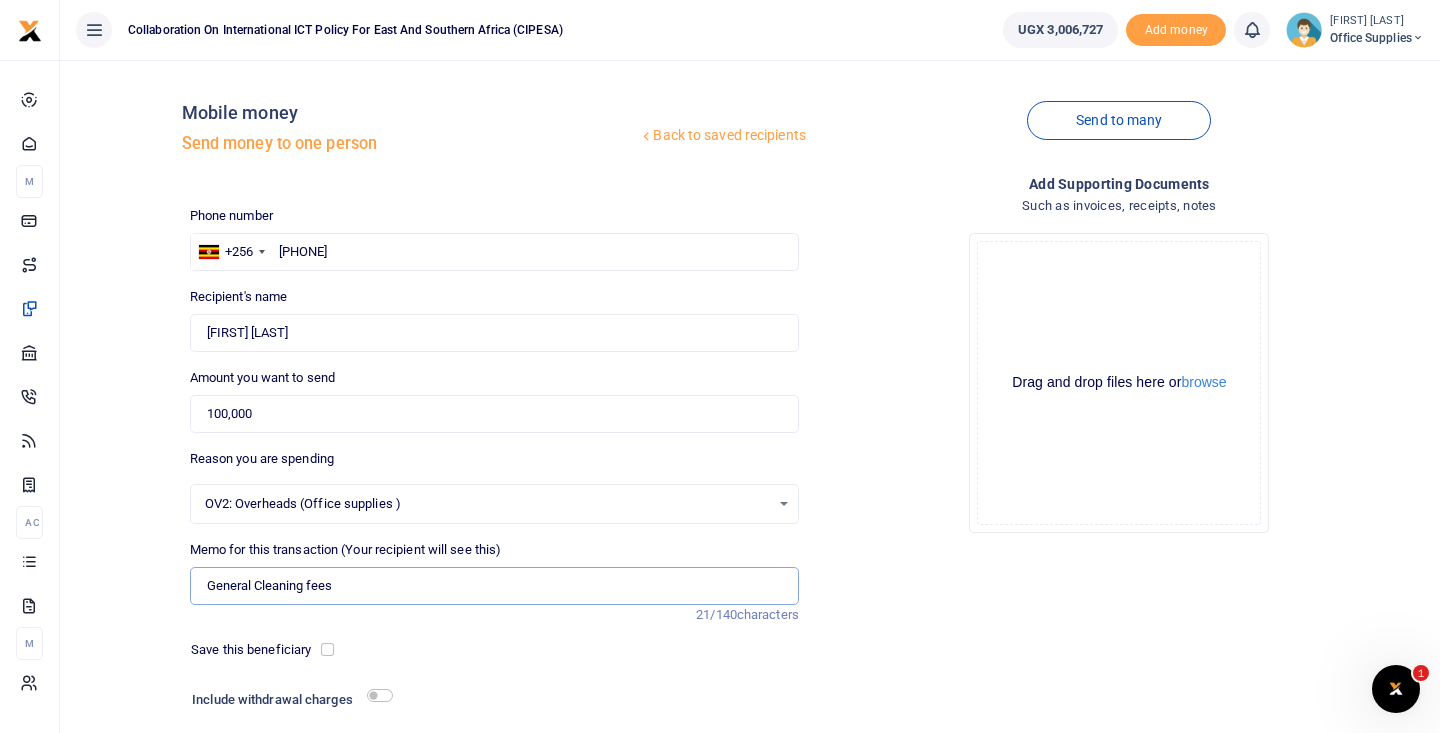 type on "General Cleaning fees" 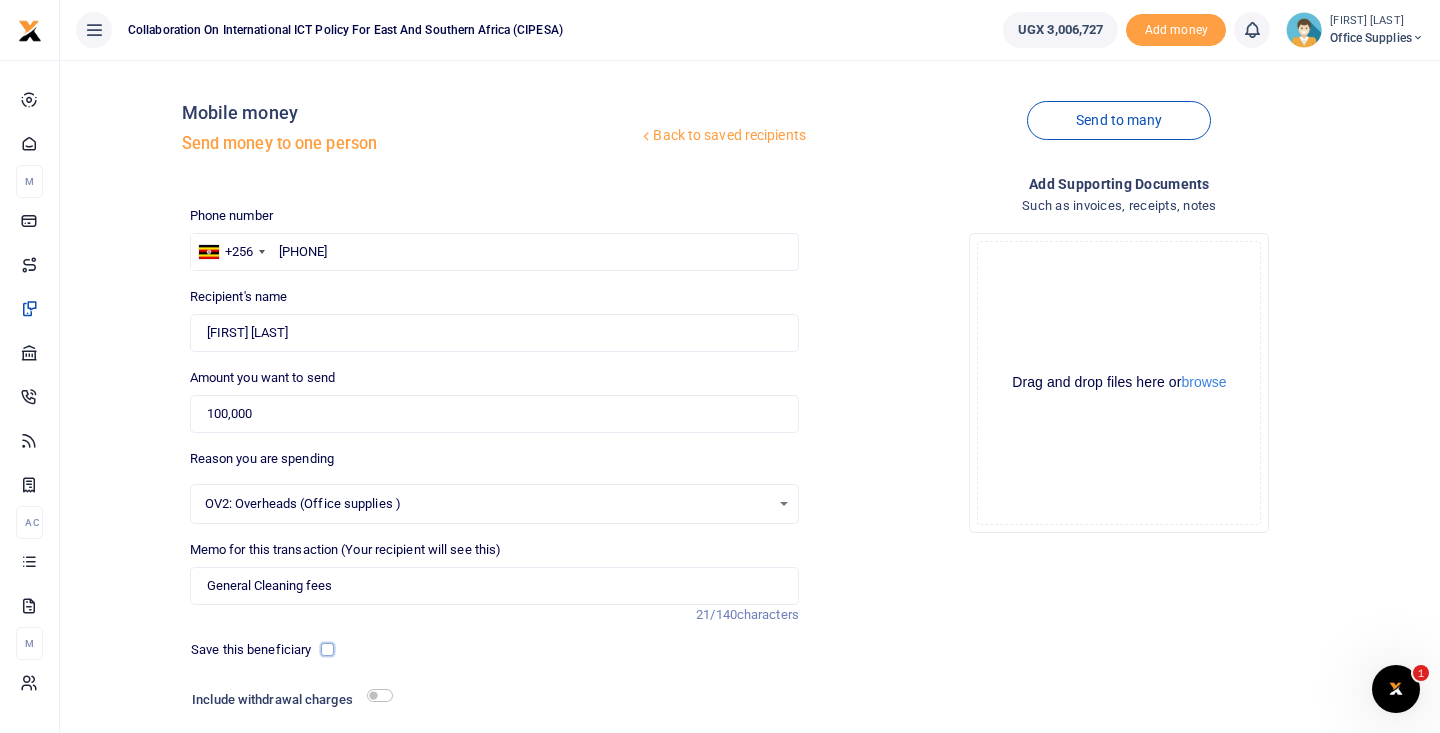 click at bounding box center (327, 649) 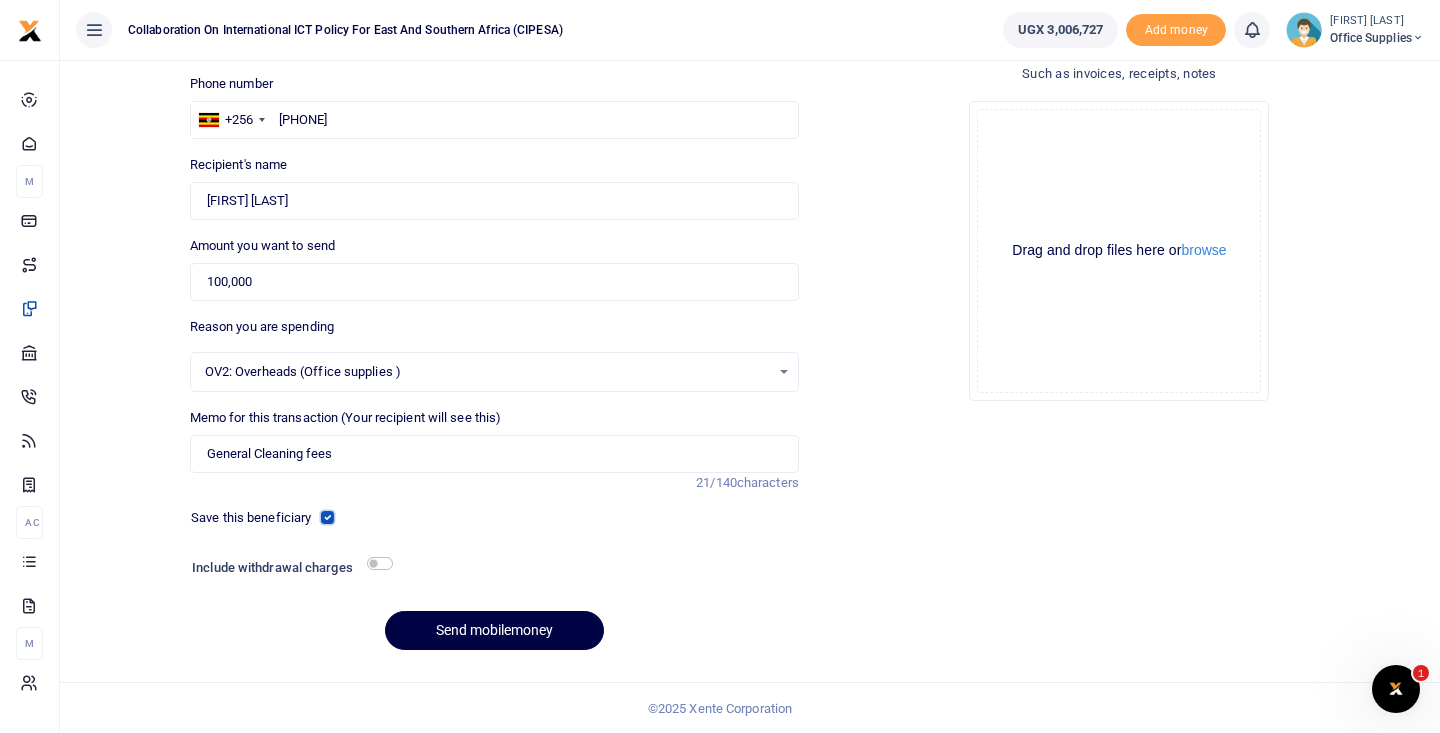 scroll, scrollTop: 133, scrollLeft: 0, axis: vertical 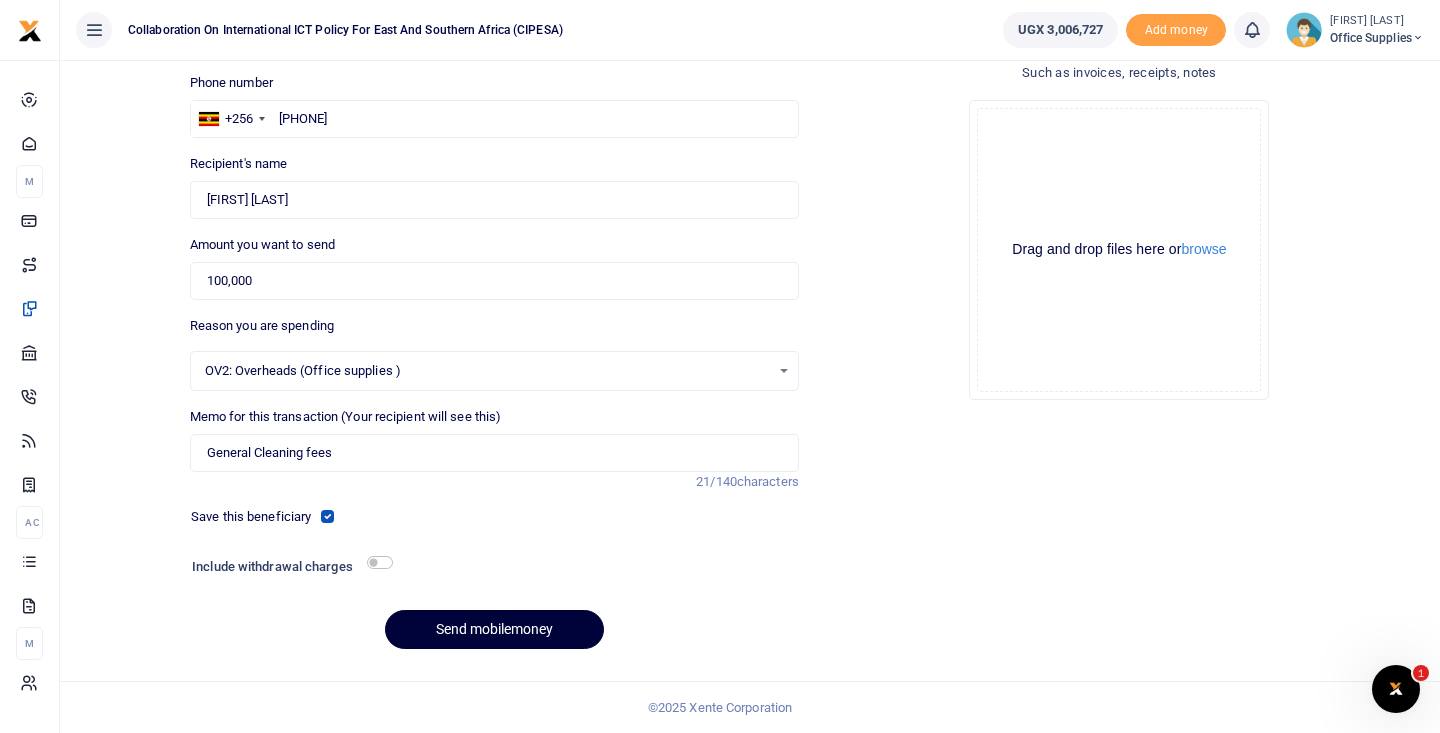 click on "Send mobilemoney" at bounding box center [494, 629] 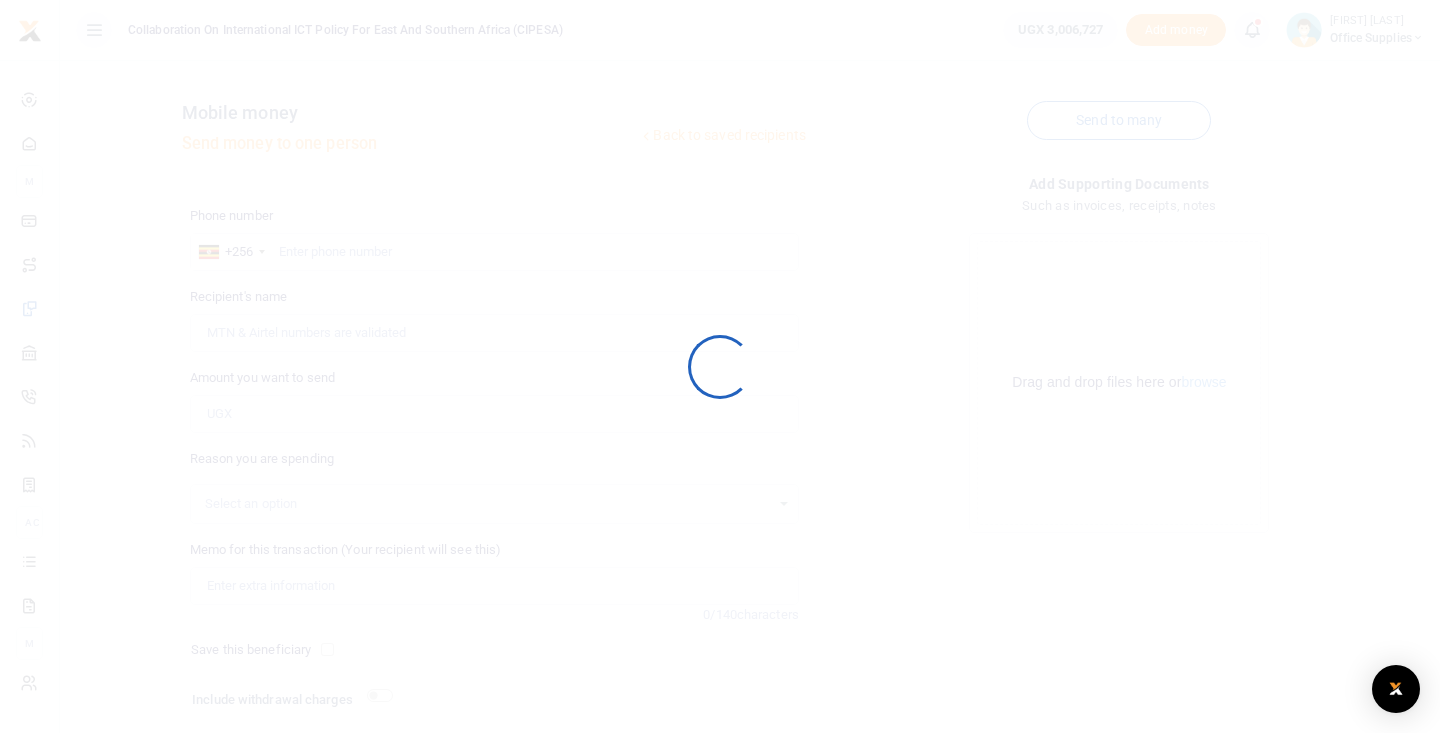 scroll, scrollTop: 133, scrollLeft: 0, axis: vertical 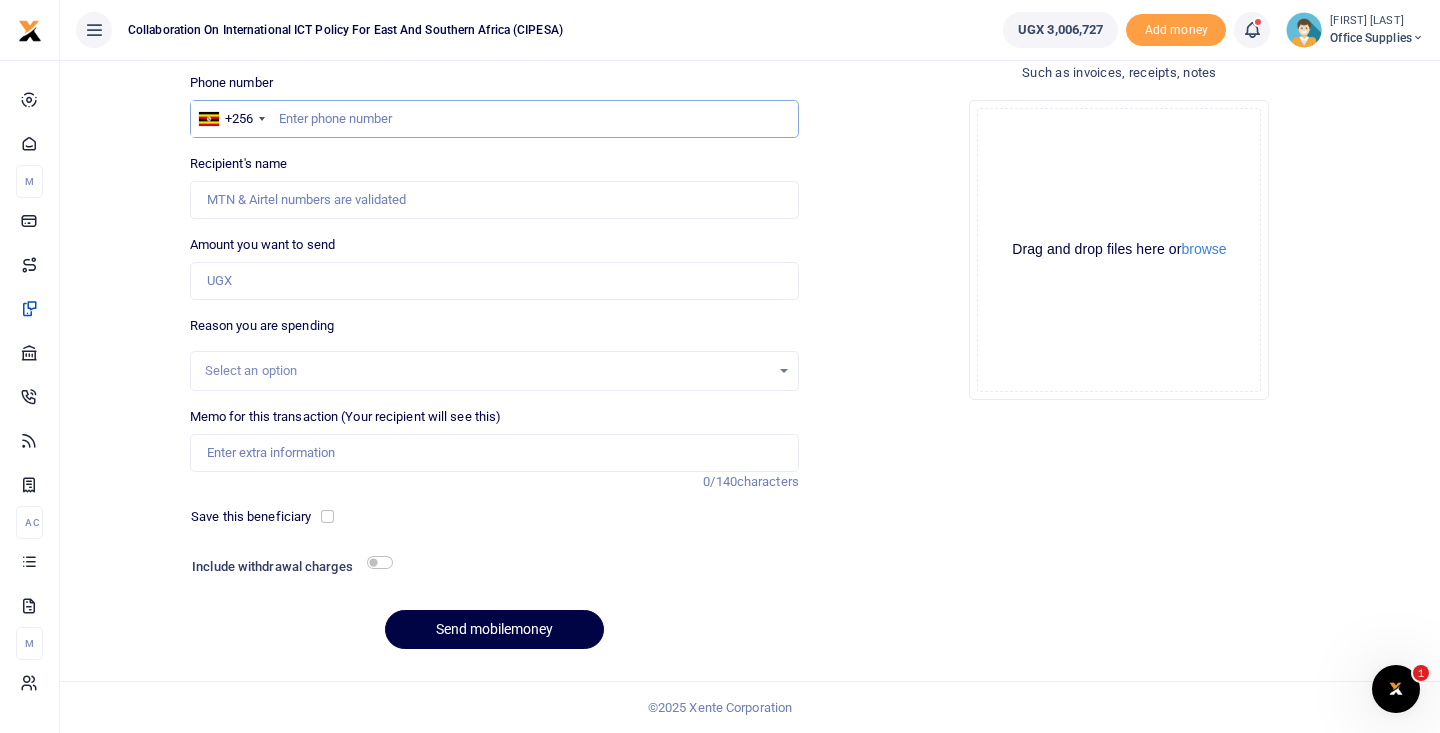 click at bounding box center [494, 119] 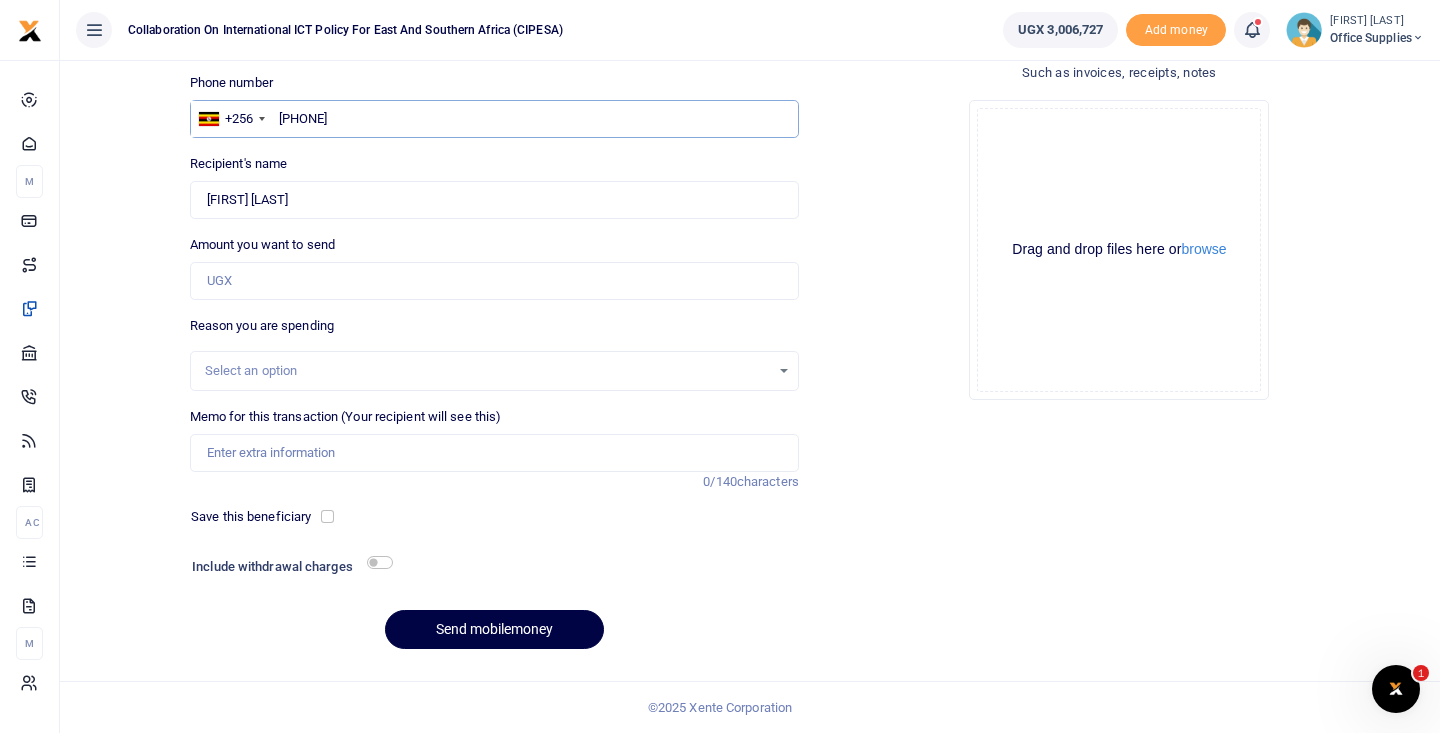 type on "0763747634" 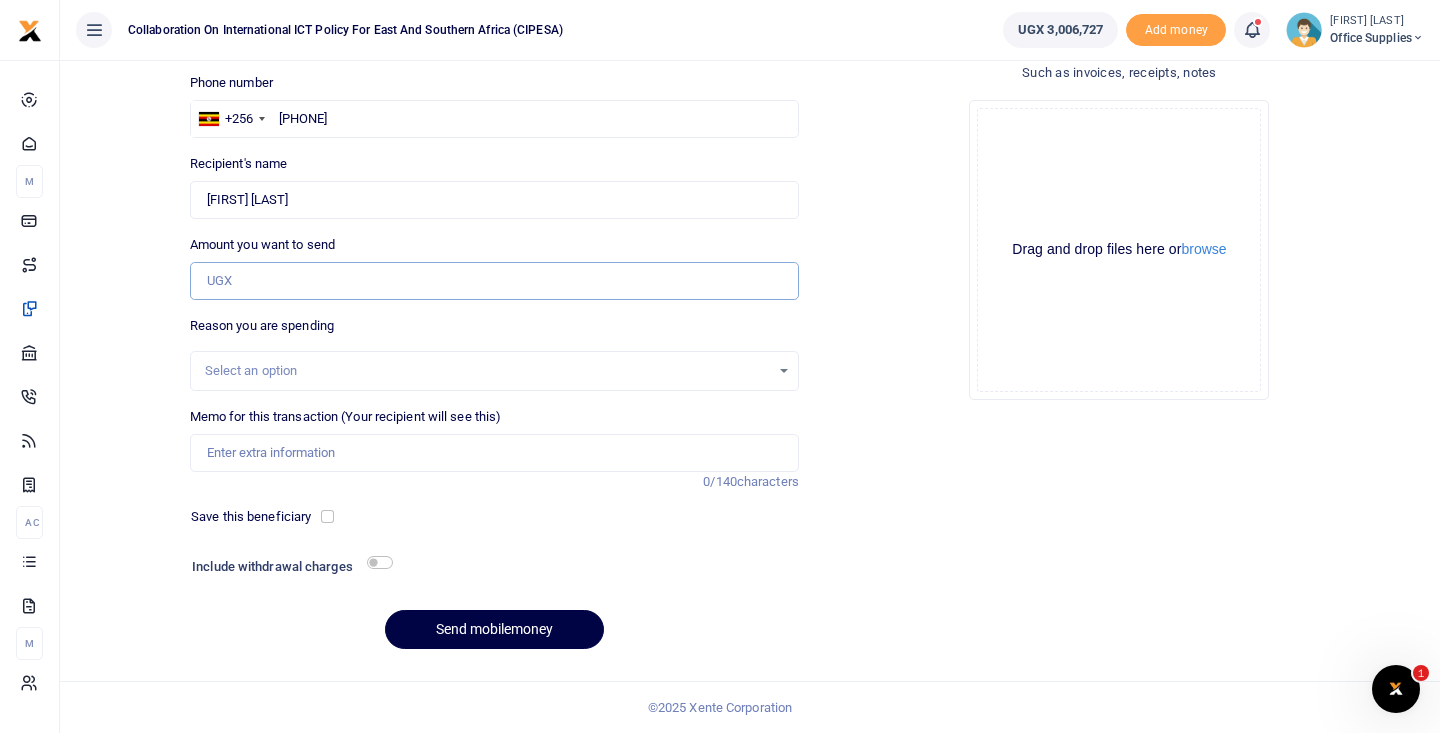 click on "Amount you want to send" at bounding box center (494, 281) 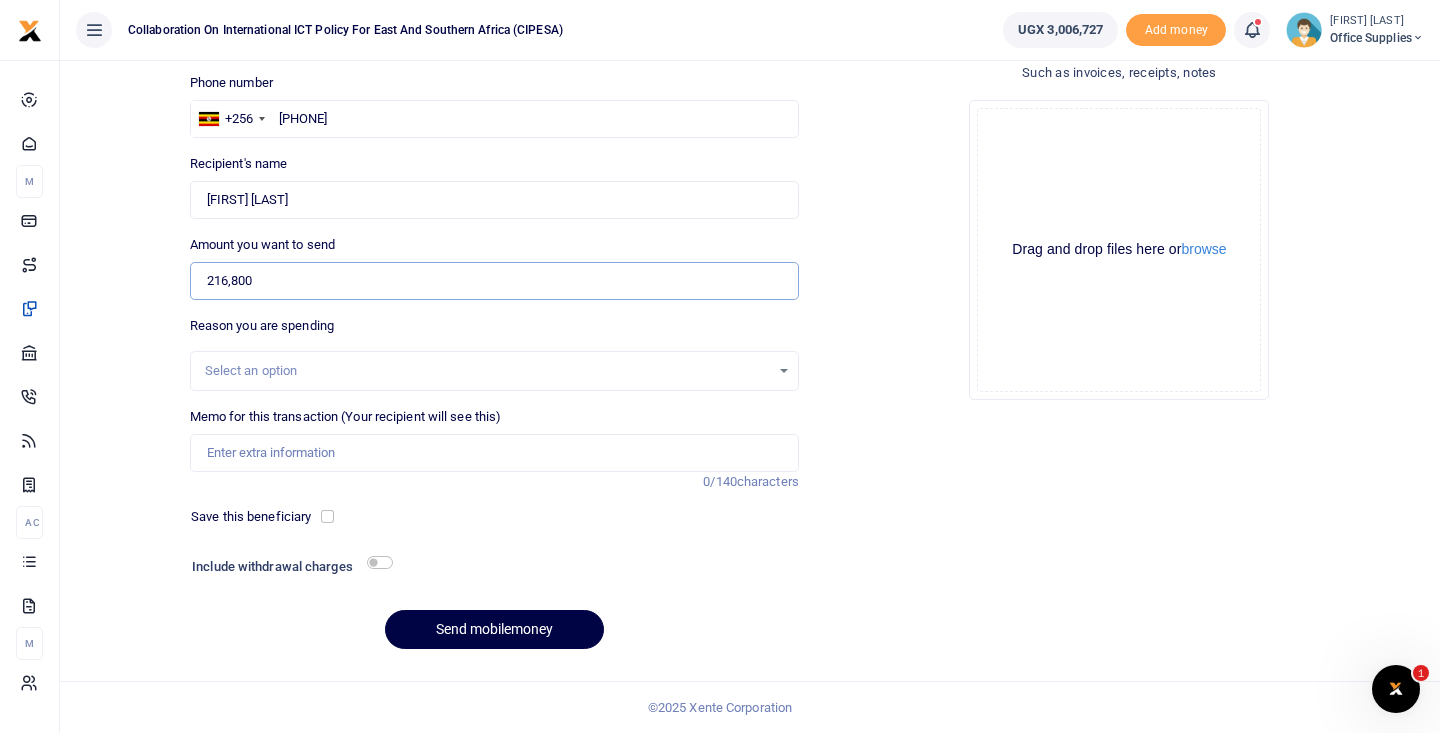 type on "216,800" 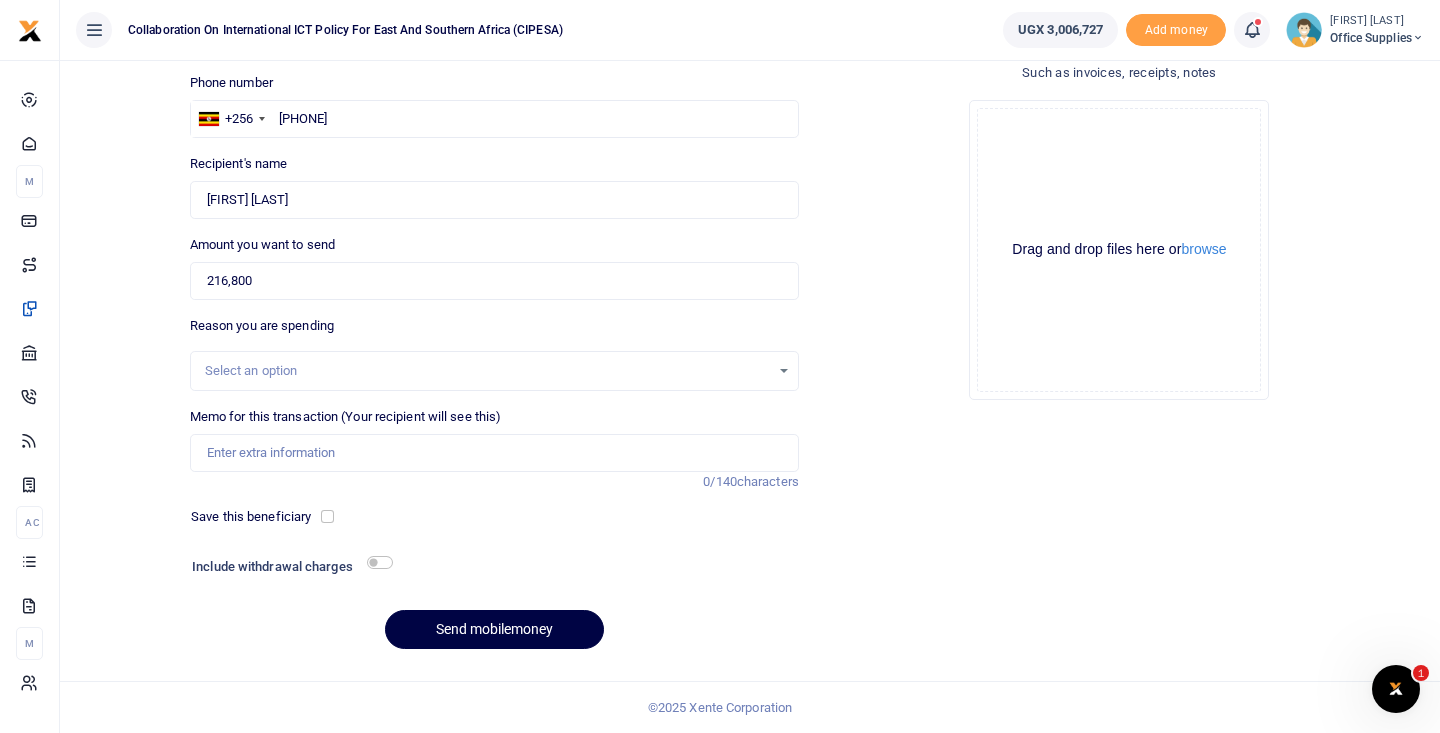 click on "Select an option" at bounding box center [487, 371] 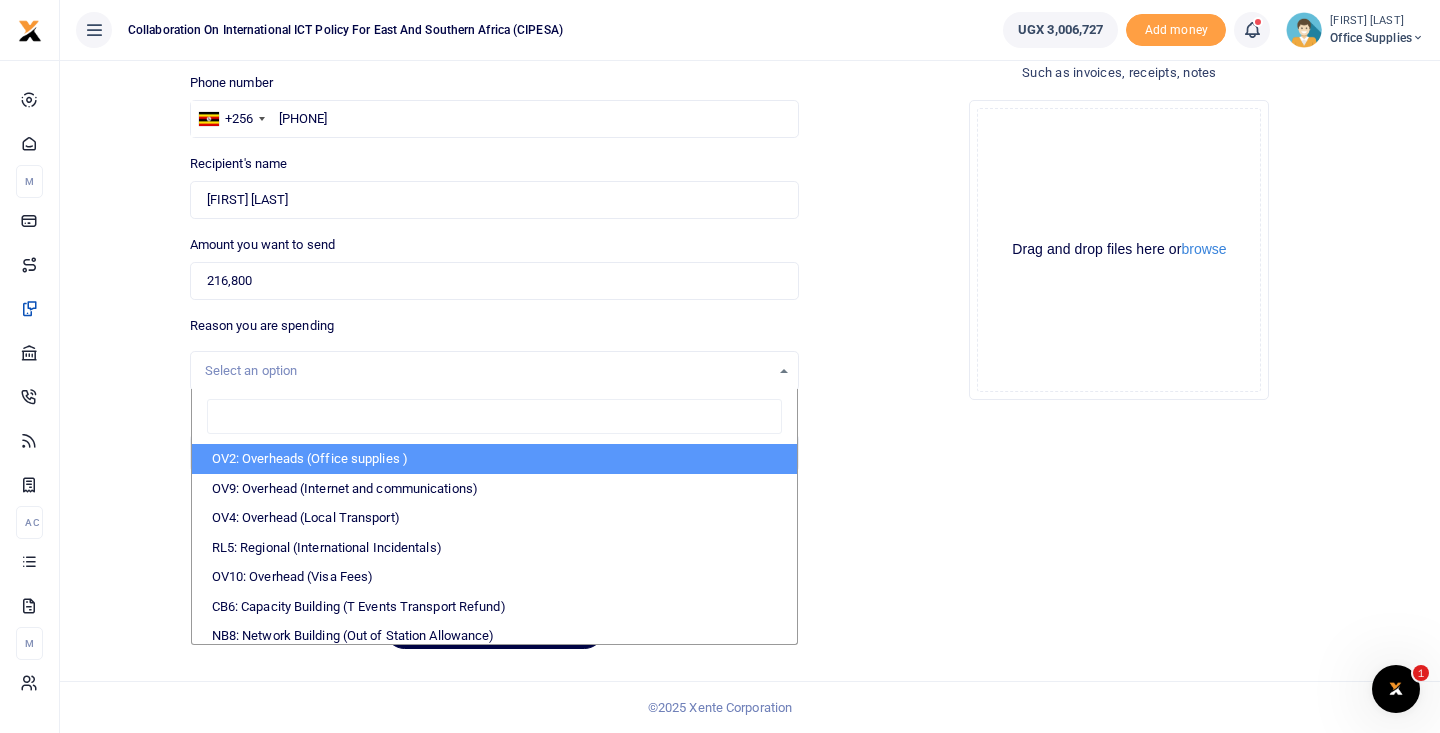 click on "OV2:  Overheads (Office supplies )" at bounding box center [494, 459] 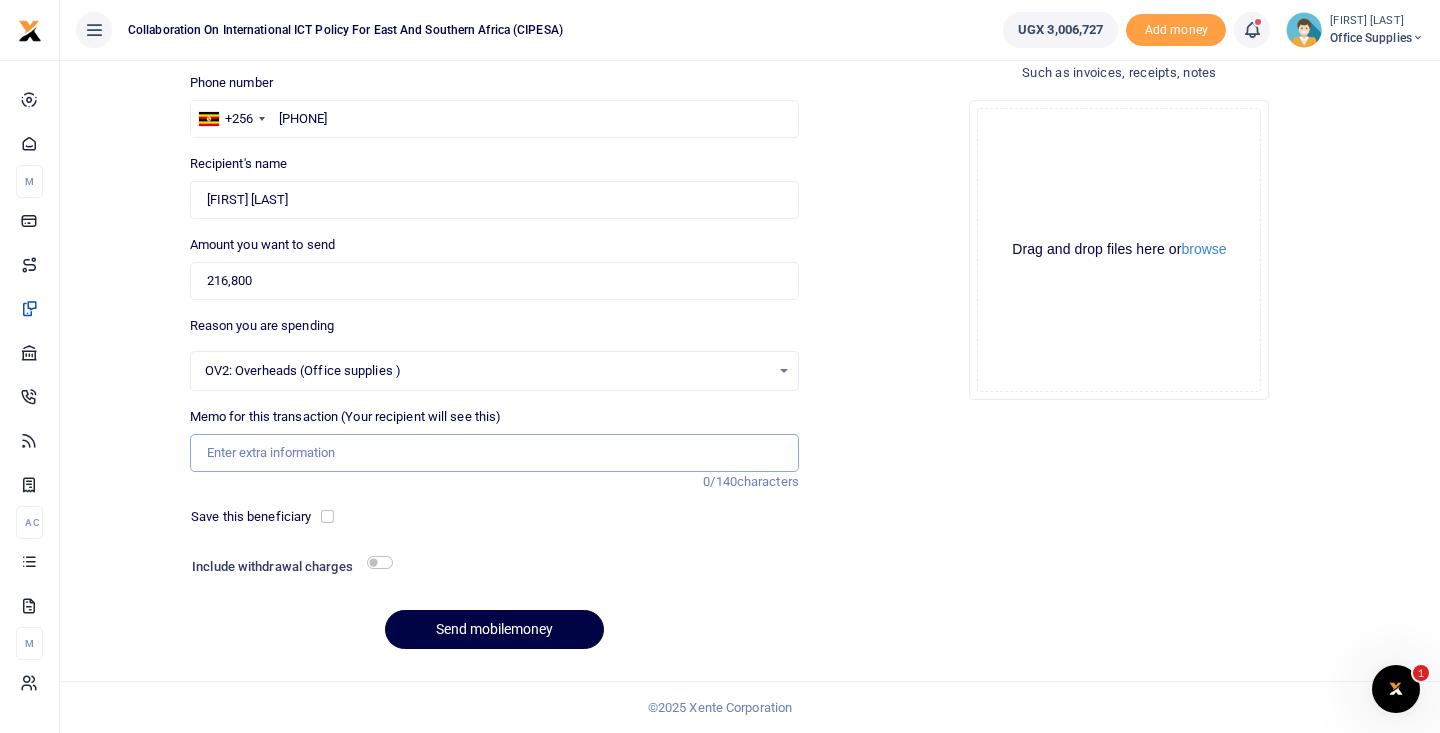 click on "Memo for this transaction (Your recipient will see this)" at bounding box center (494, 453) 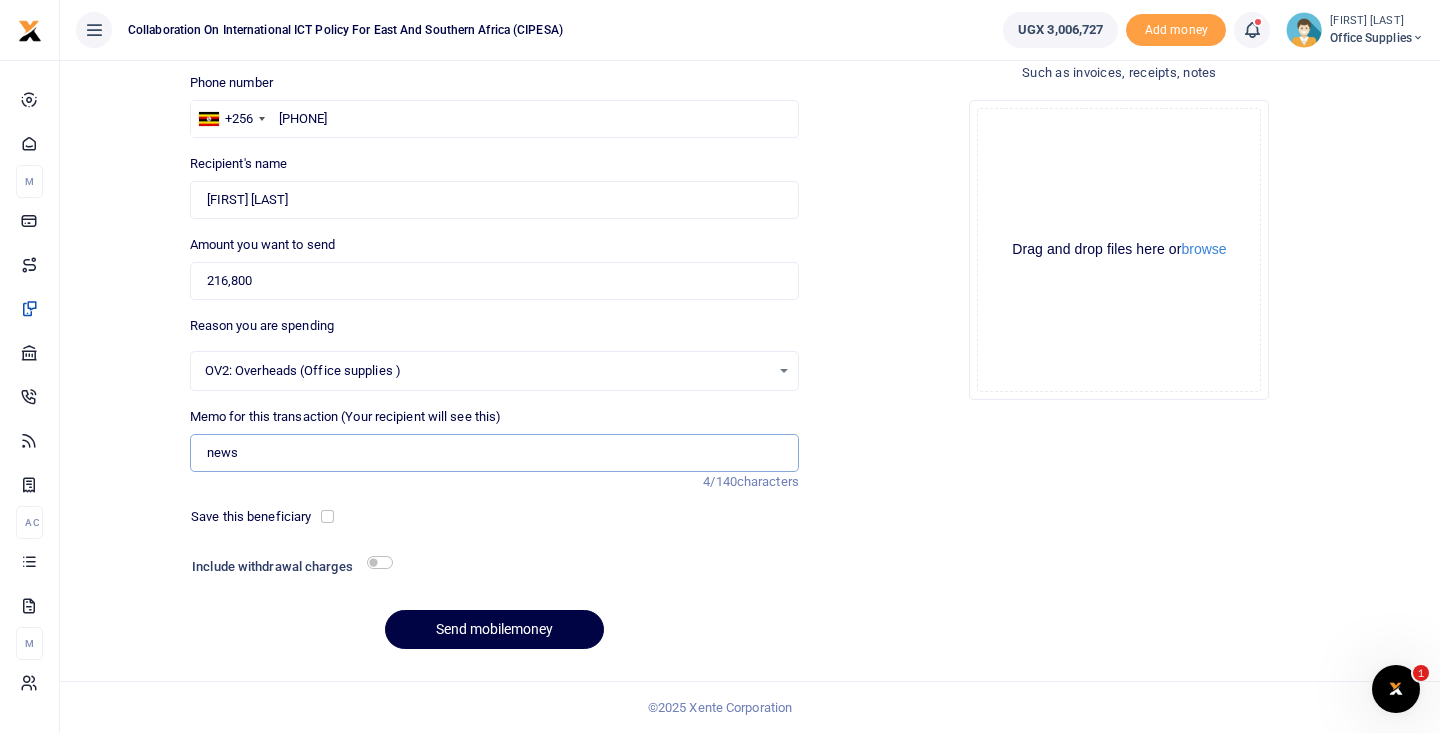 type on "News Papers Supply" 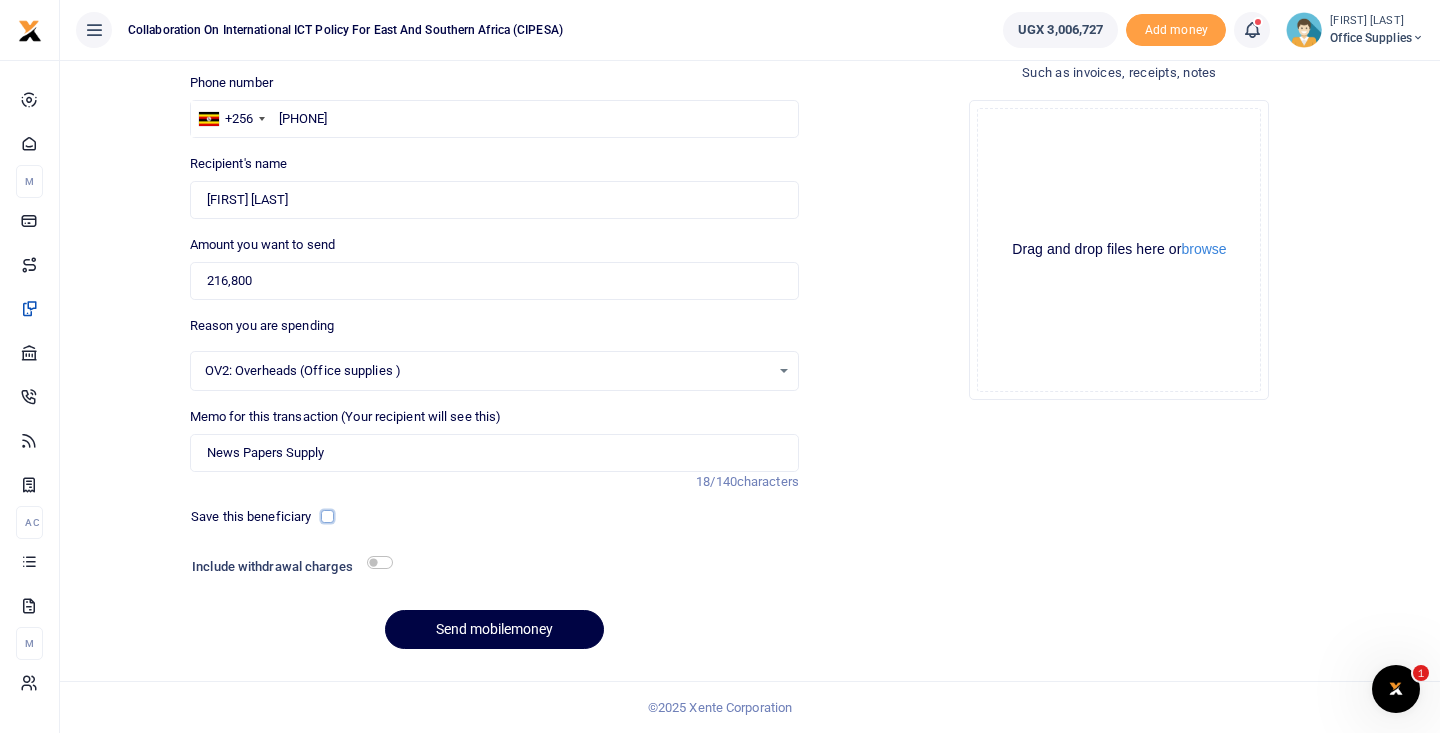 click at bounding box center [327, 516] 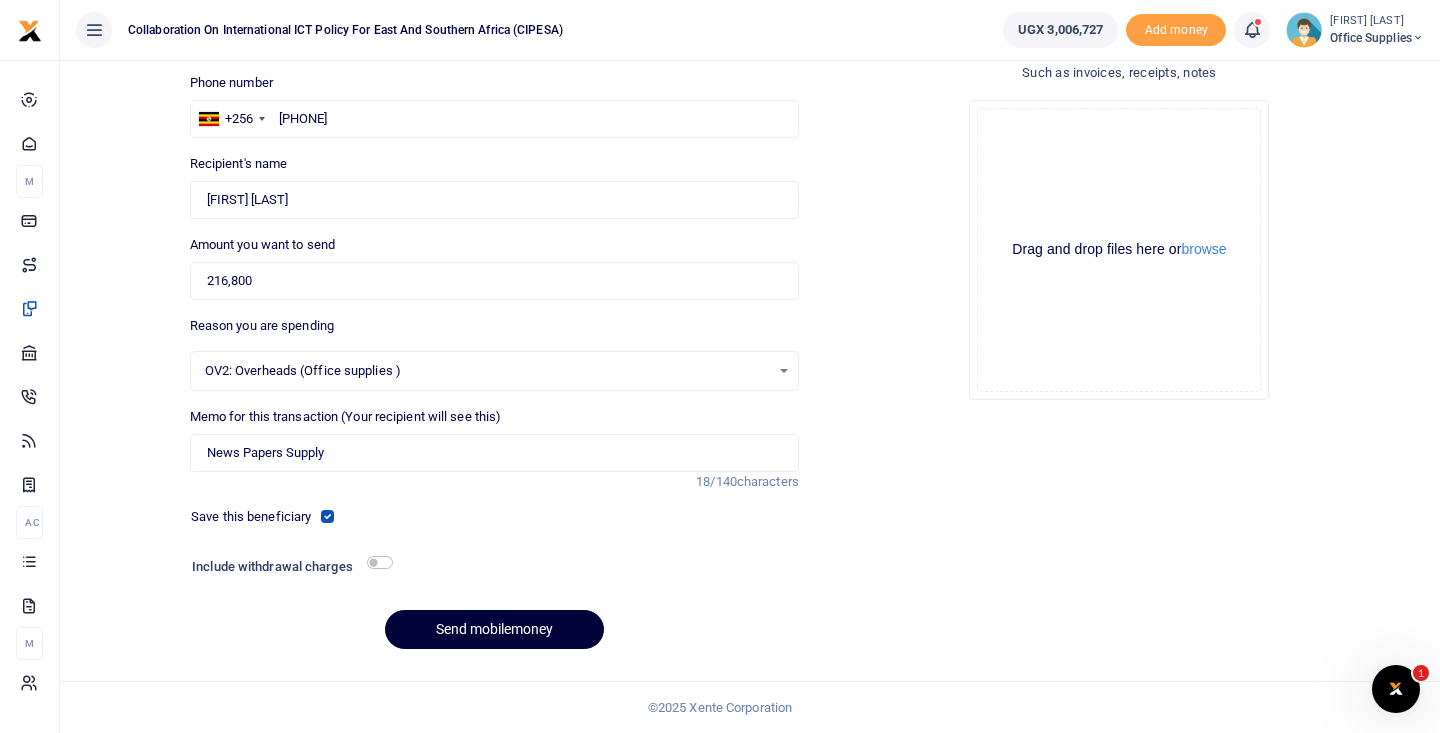 click on "Send mobilemoney" at bounding box center (494, 629) 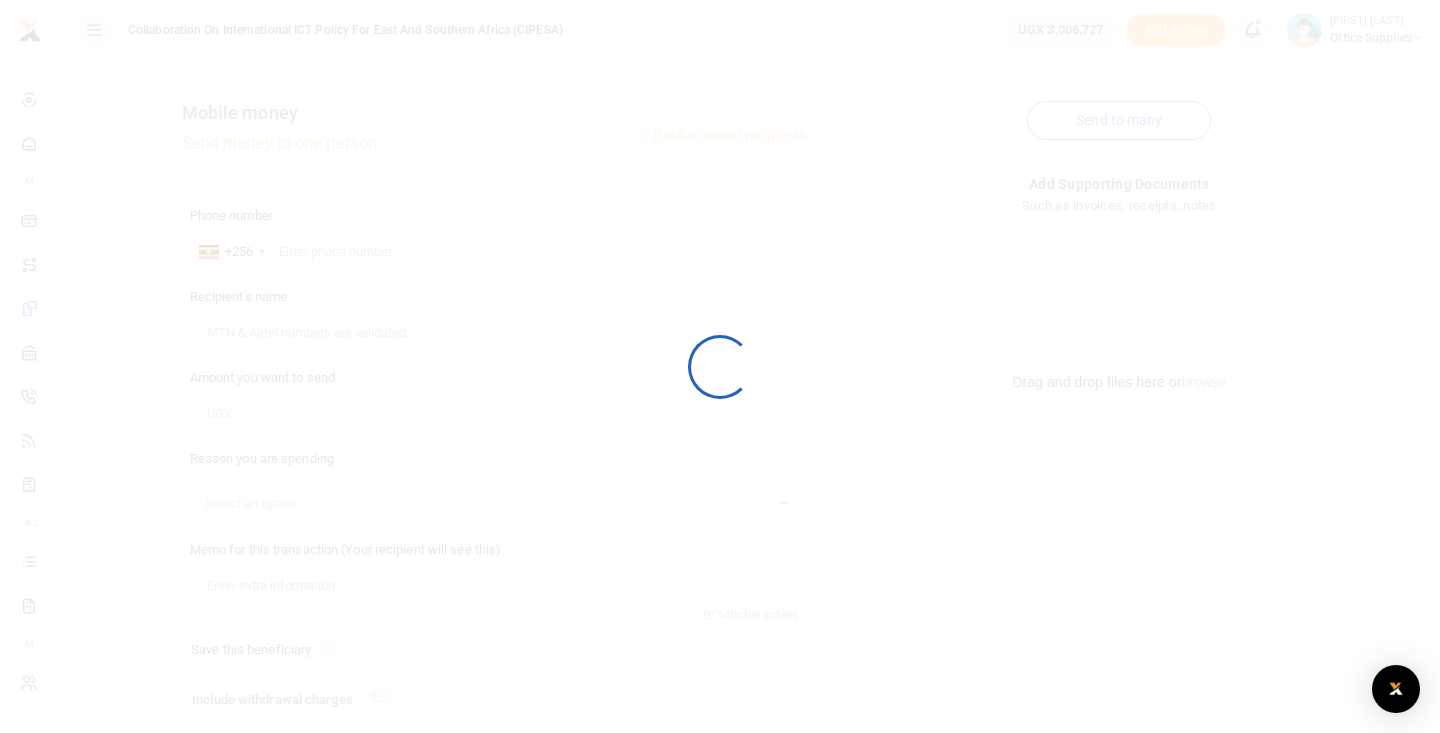 scroll, scrollTop: 133, scrollLeft: 0, axis: vertical 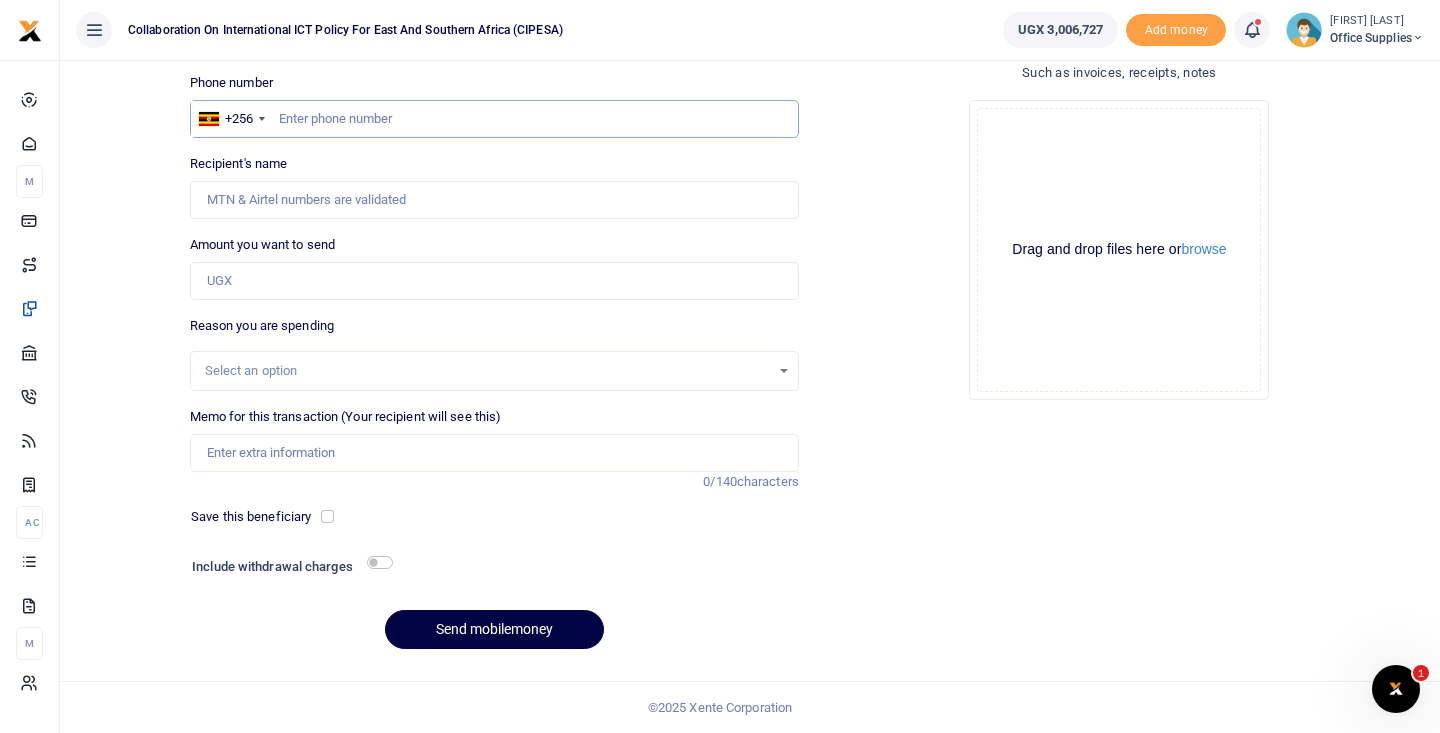 click at bounding box center (494, 119) 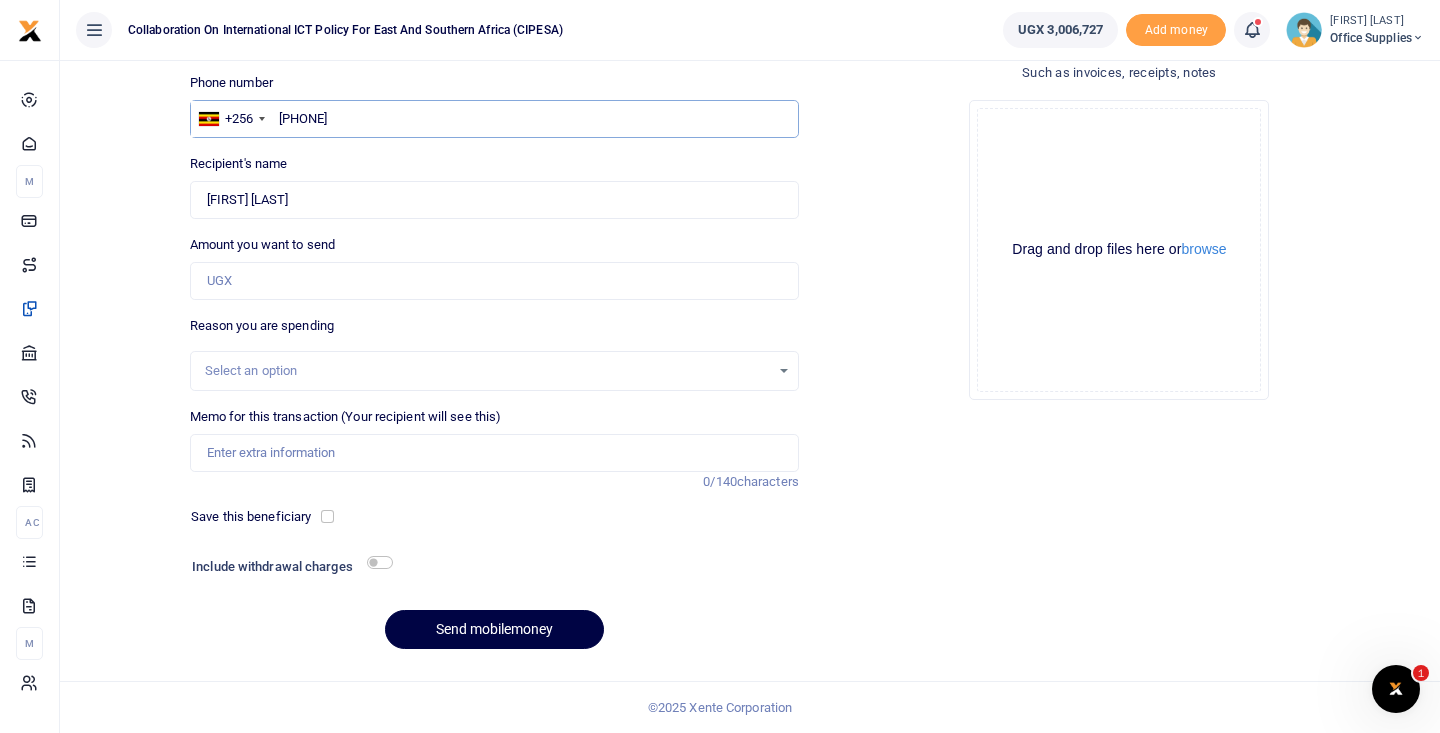 type on "[PHONE]" 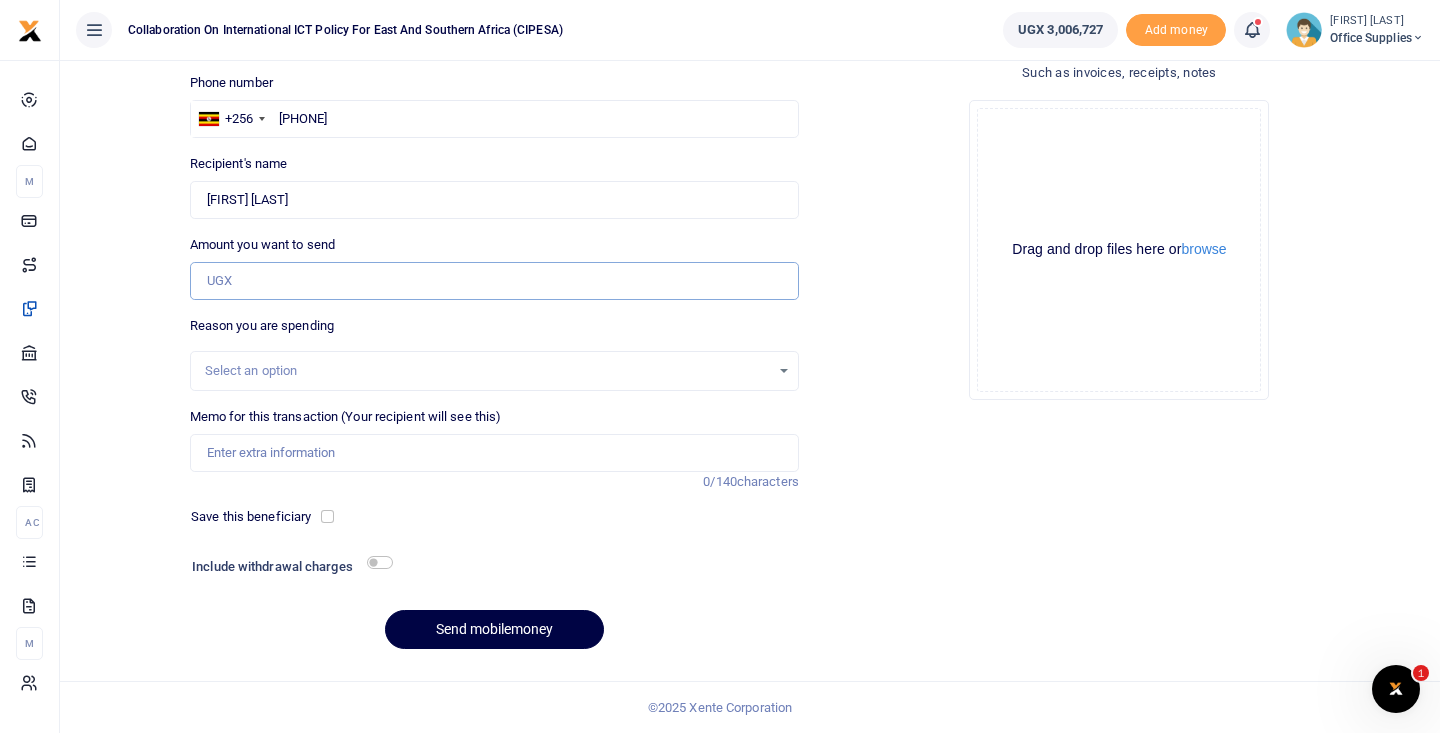 click on "Amount you want to send" at bounding box center (494, 281) 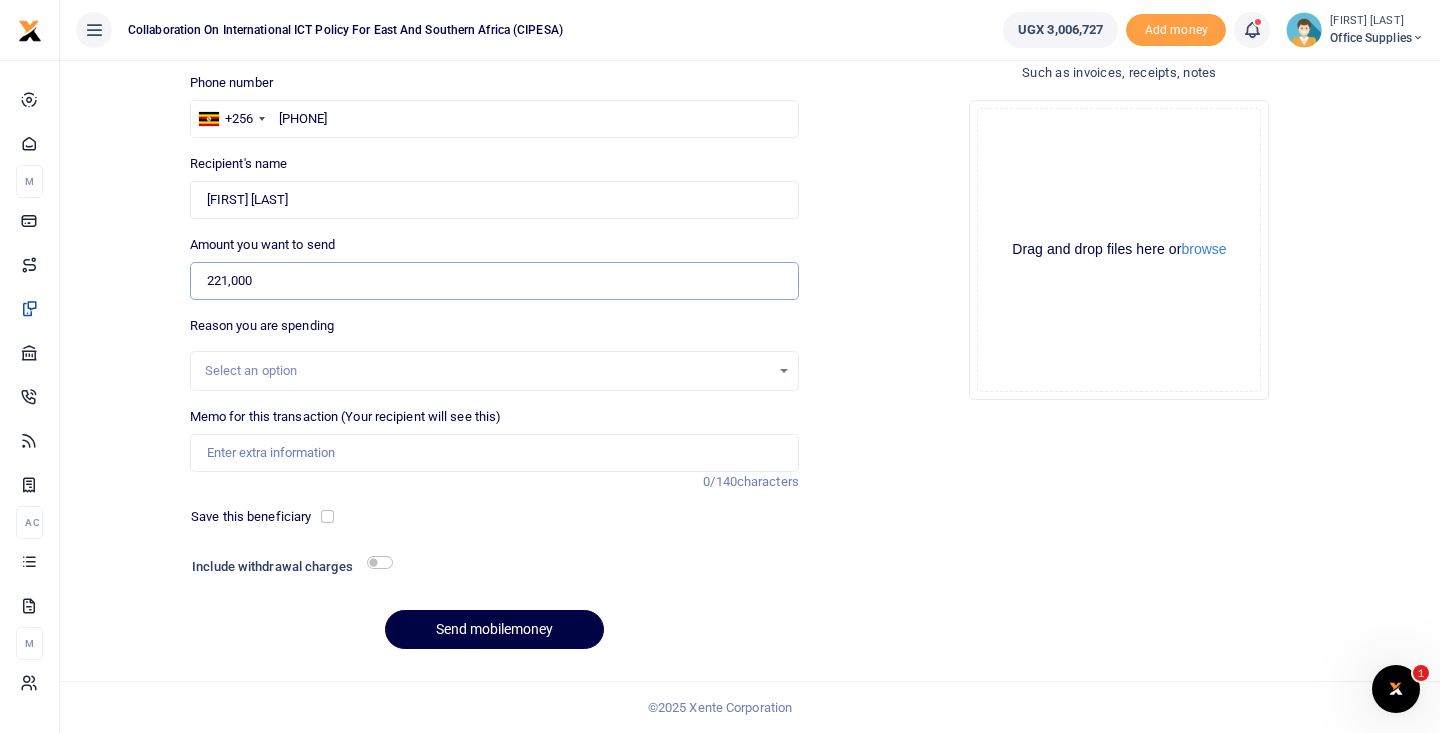 type on "221,000" 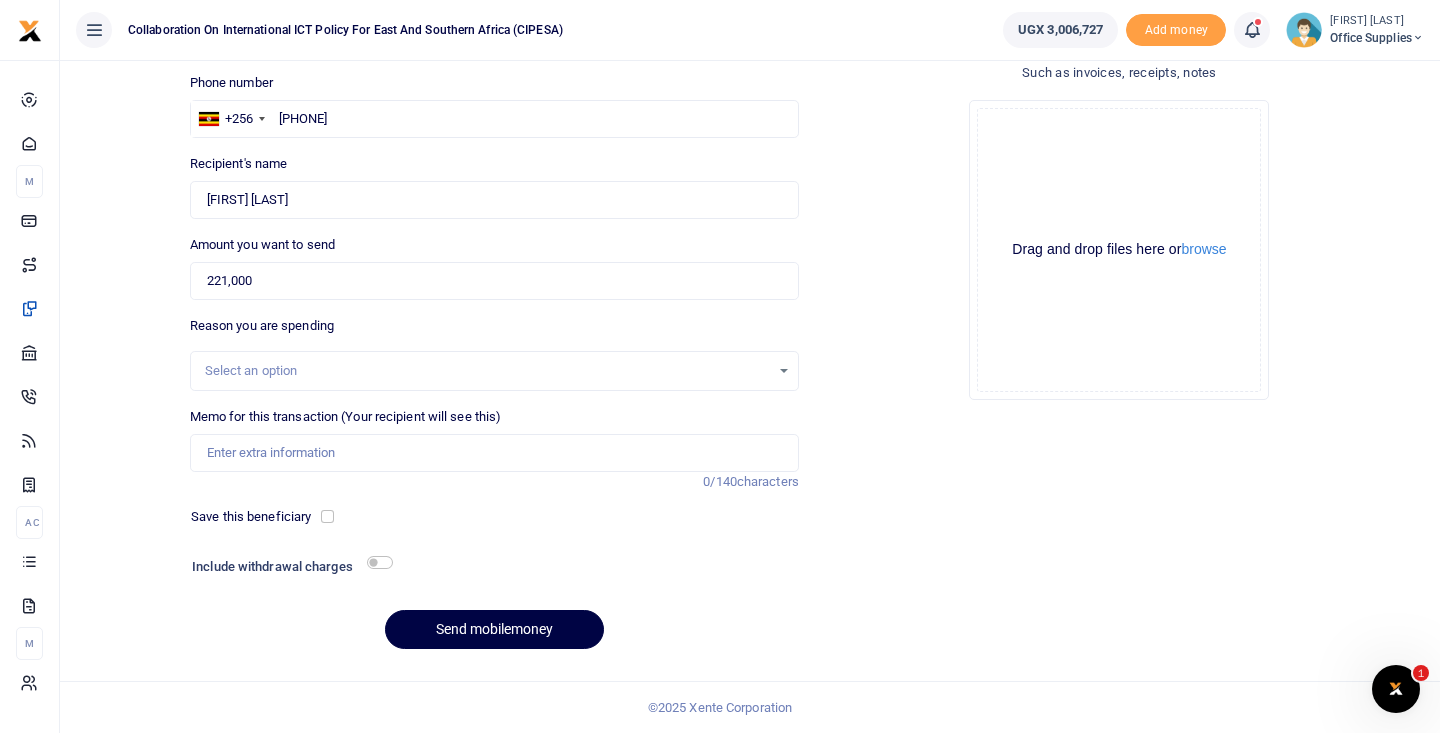 click on "Select an option" at bounding box center [494, 371] 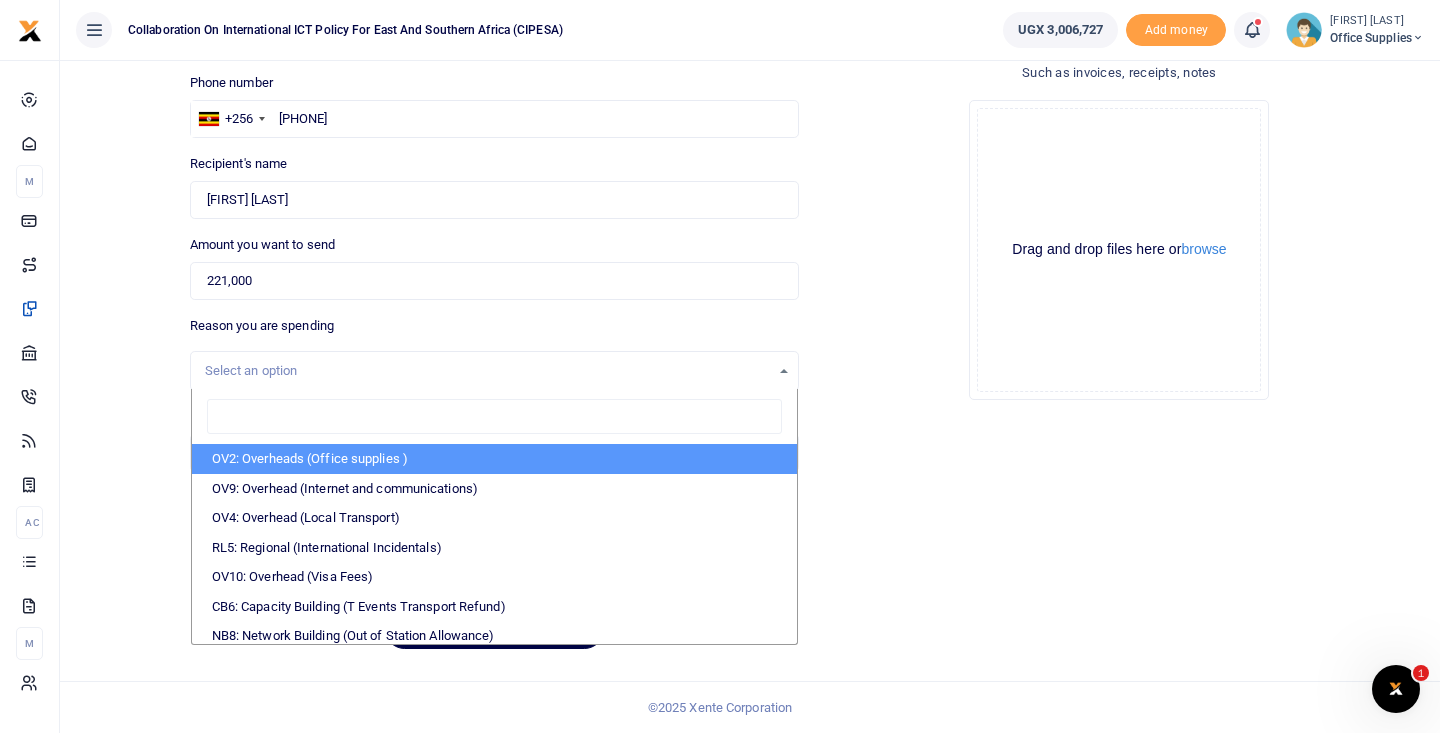 click on "OV2:  Overheads (Office supplies )" at bounding box center (494, 459) 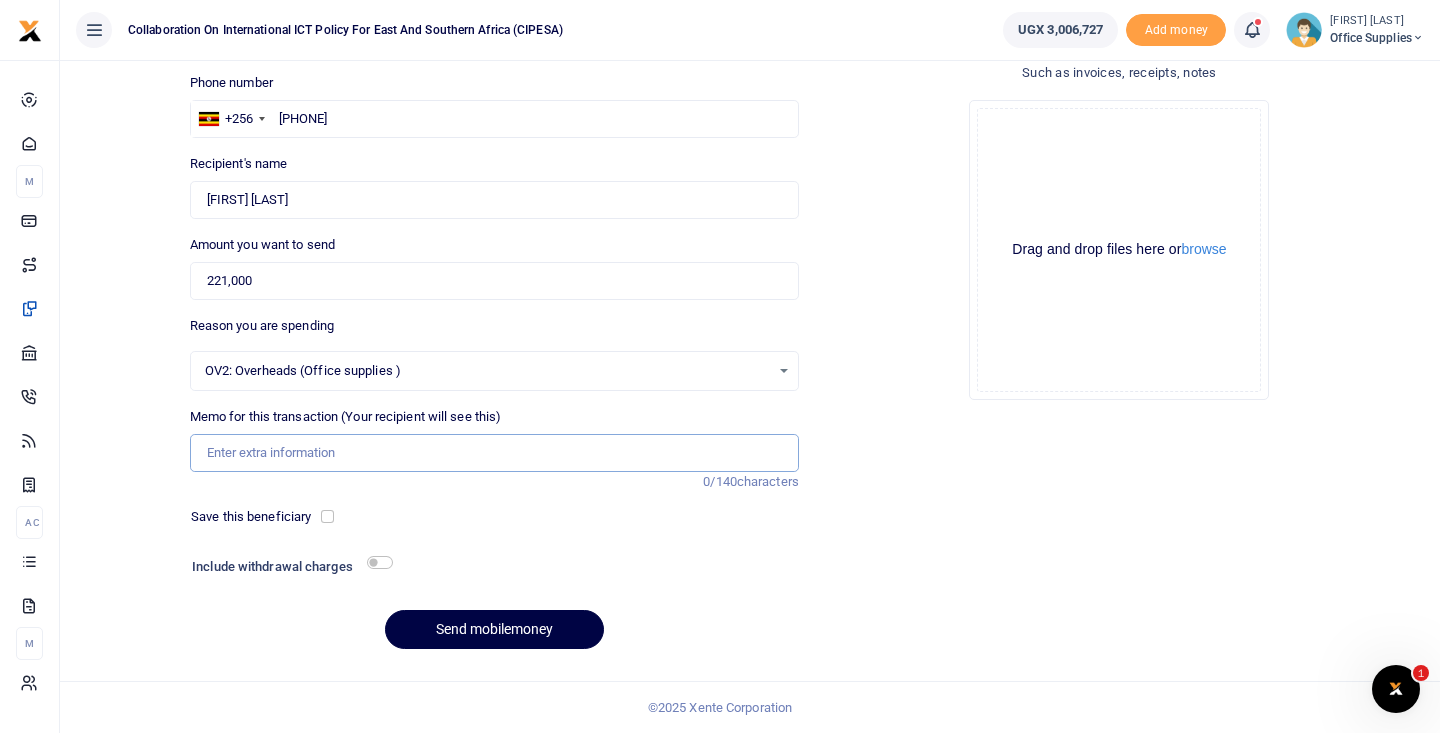 click on "Memo for this transaction (Your recipient will see this)" at bounding box center [494, 453] 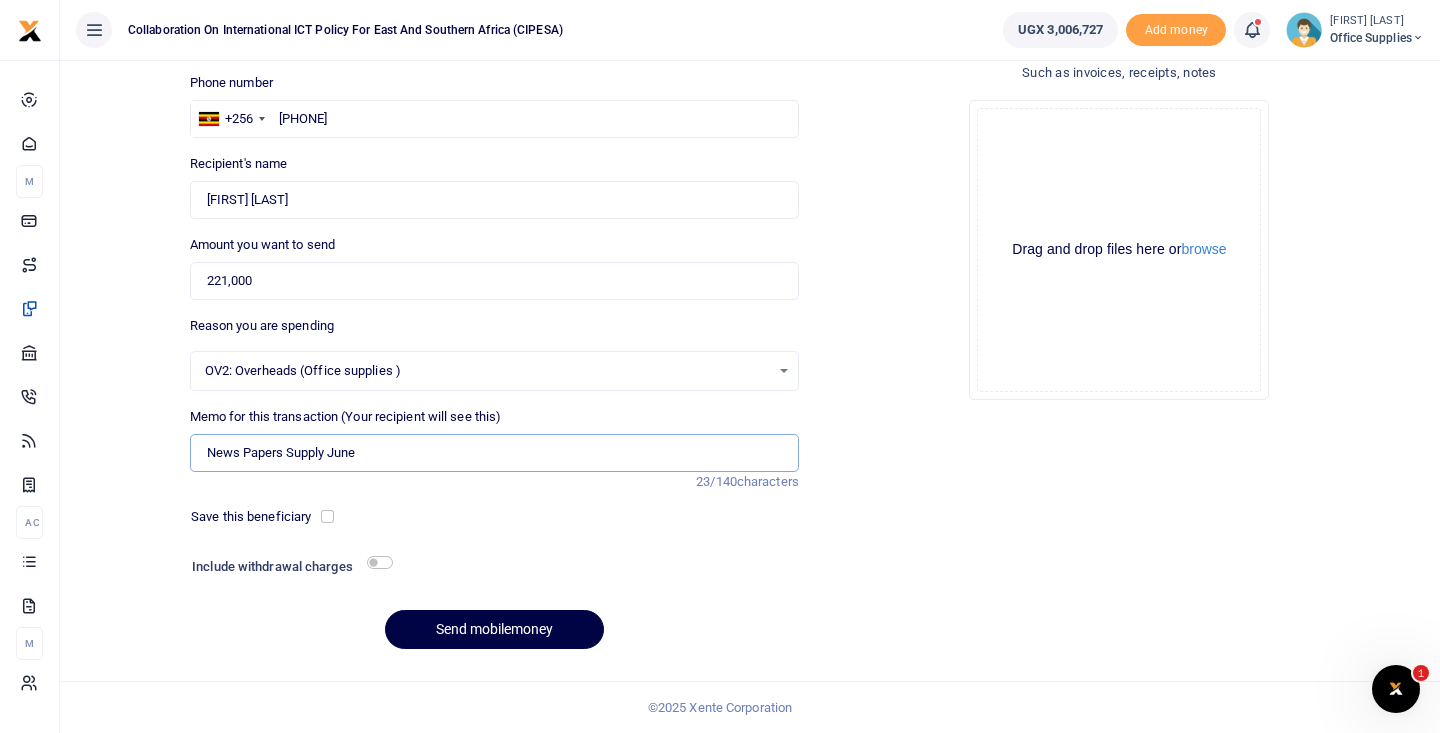 type on "News Papers Supply June" 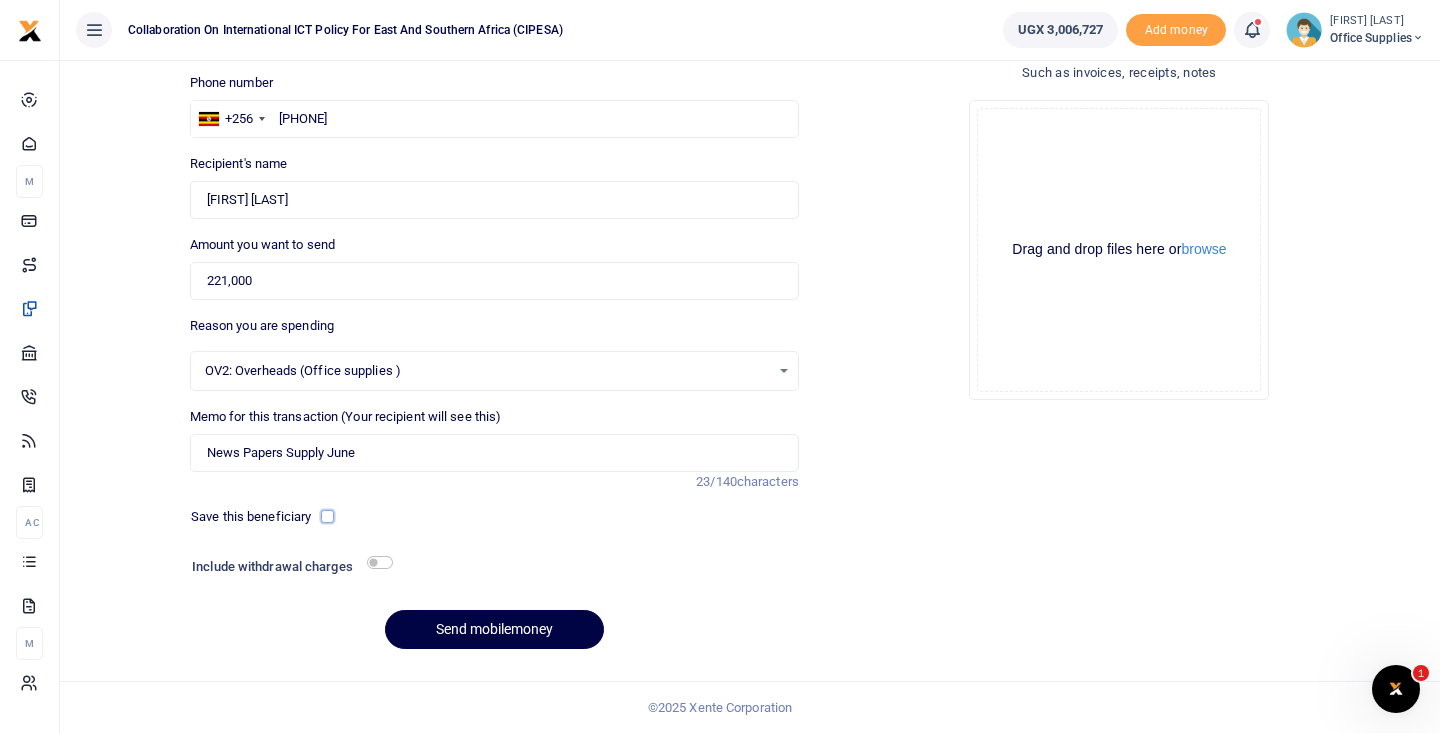 click at bounding box center (327, 516) 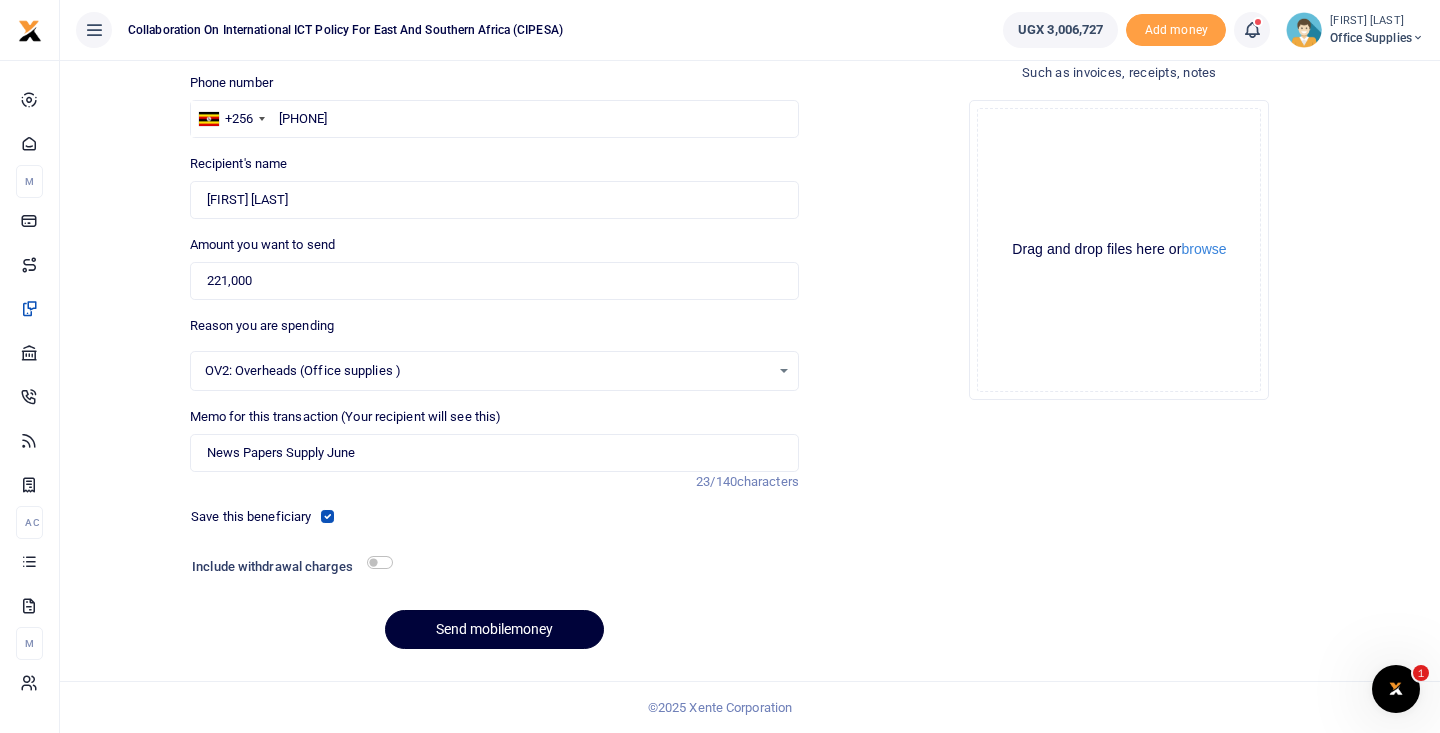 click on "Send mobilemoney" at bounding box center [494, 629] 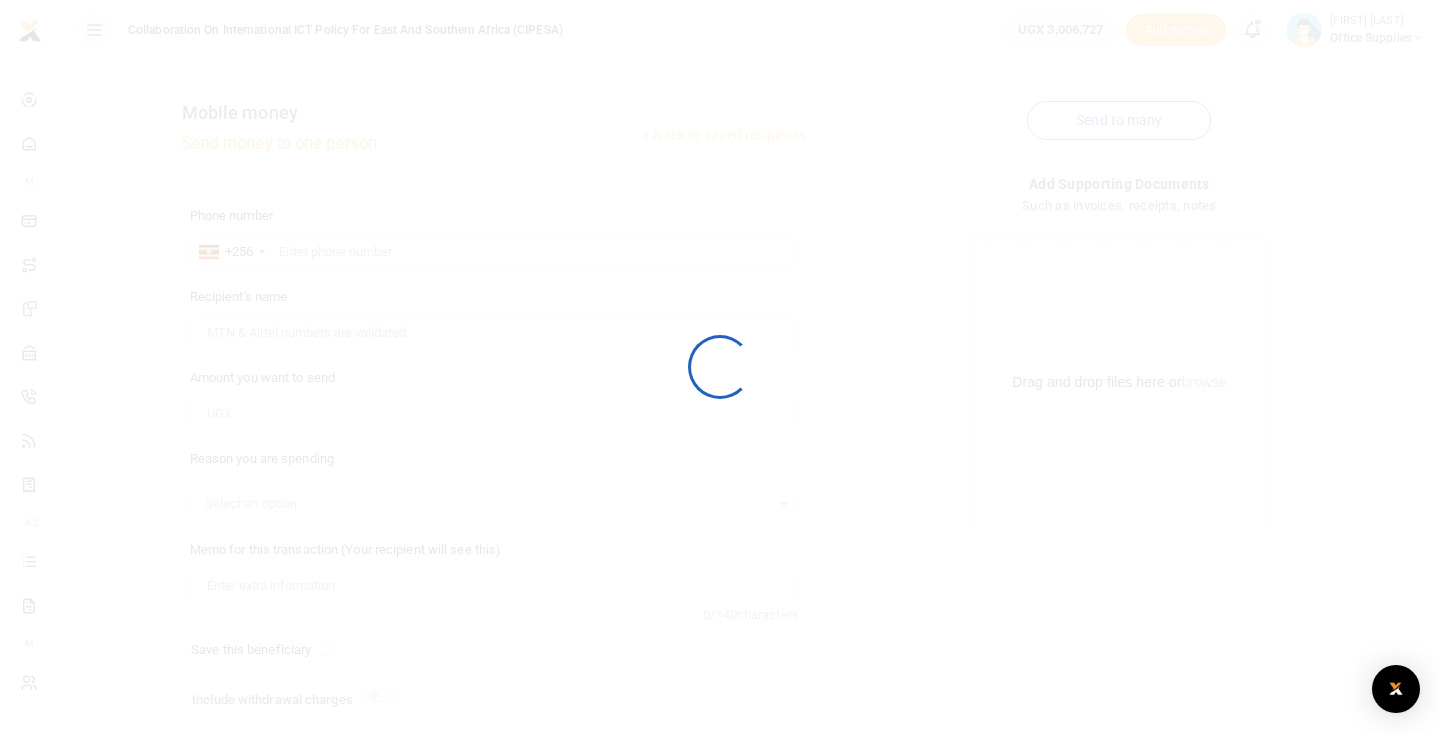 scroll, scrollTop: 133, scrollLeft: 0, axis: vertical 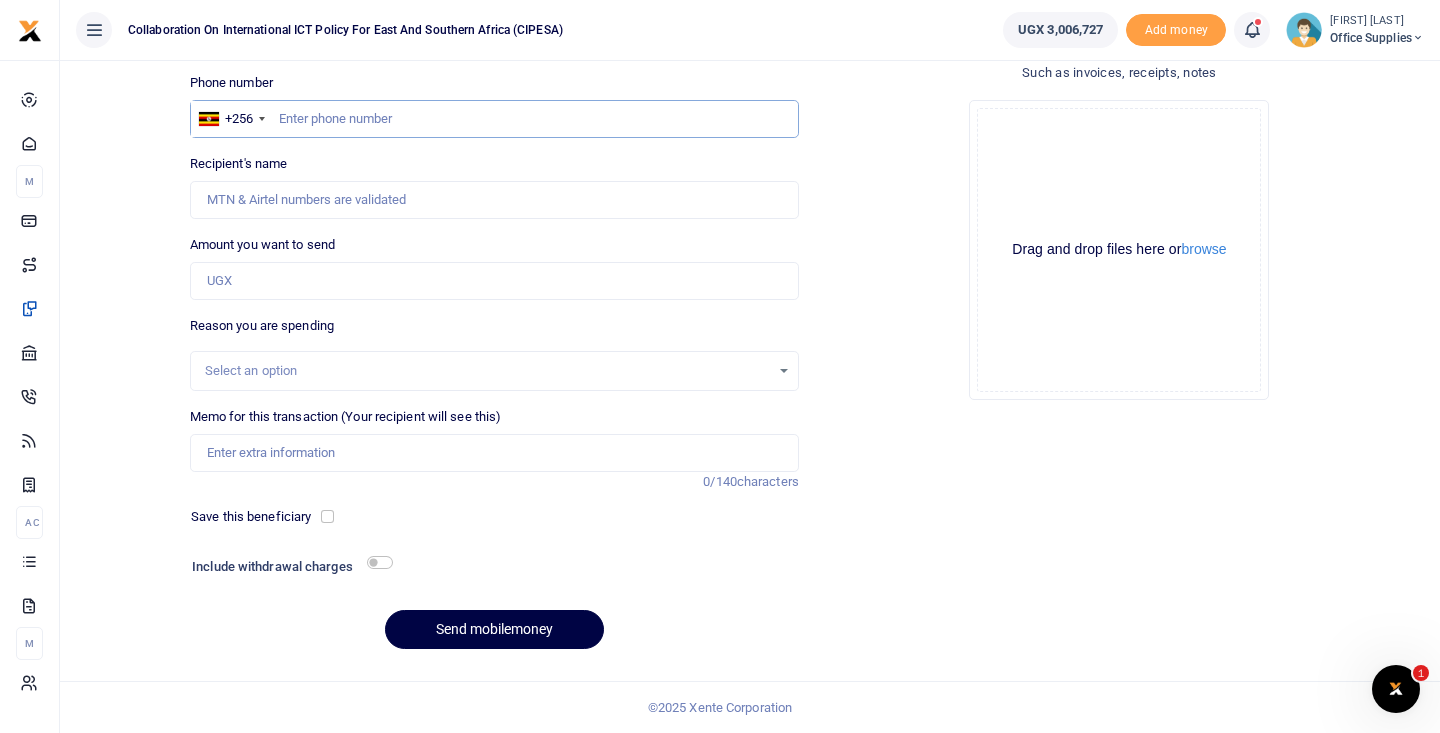 click at bounding box center [494, 119] 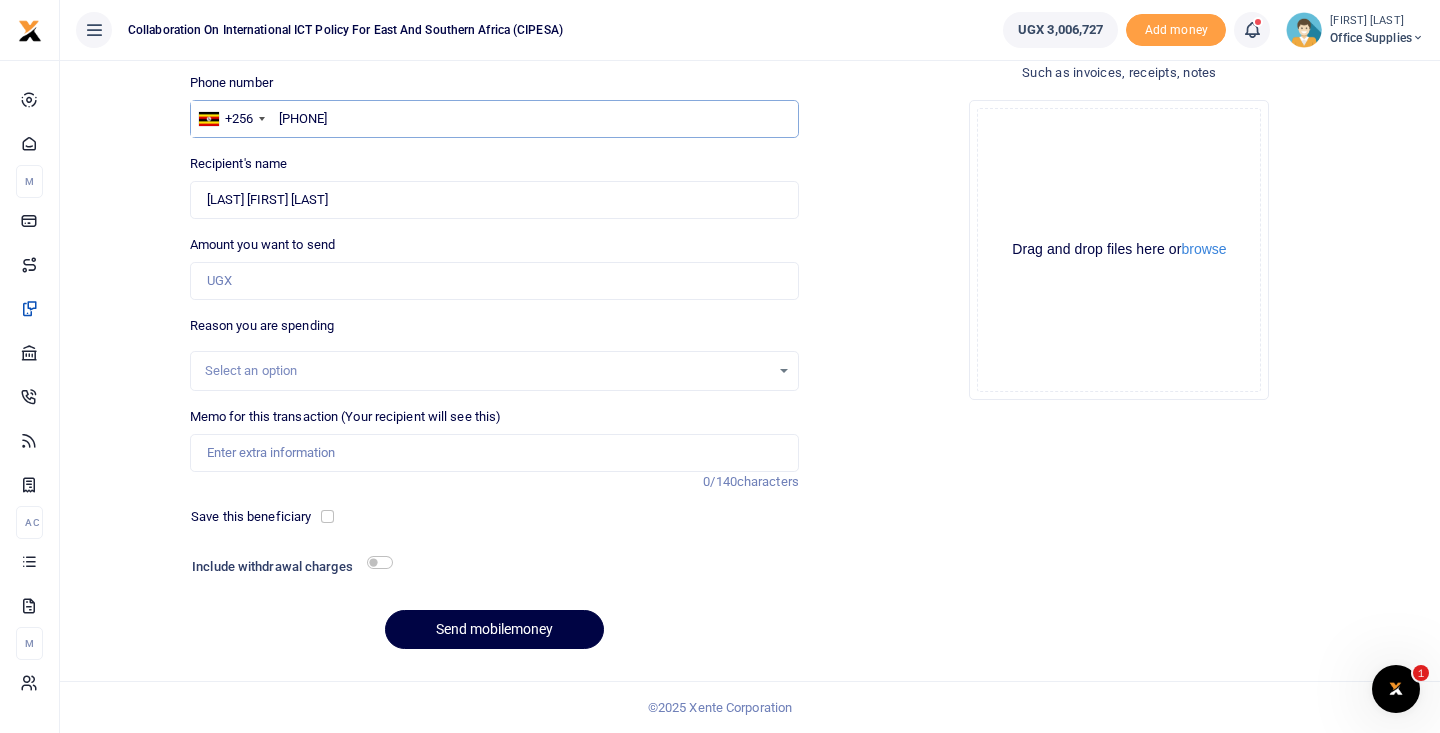 type on "[PHONE]" 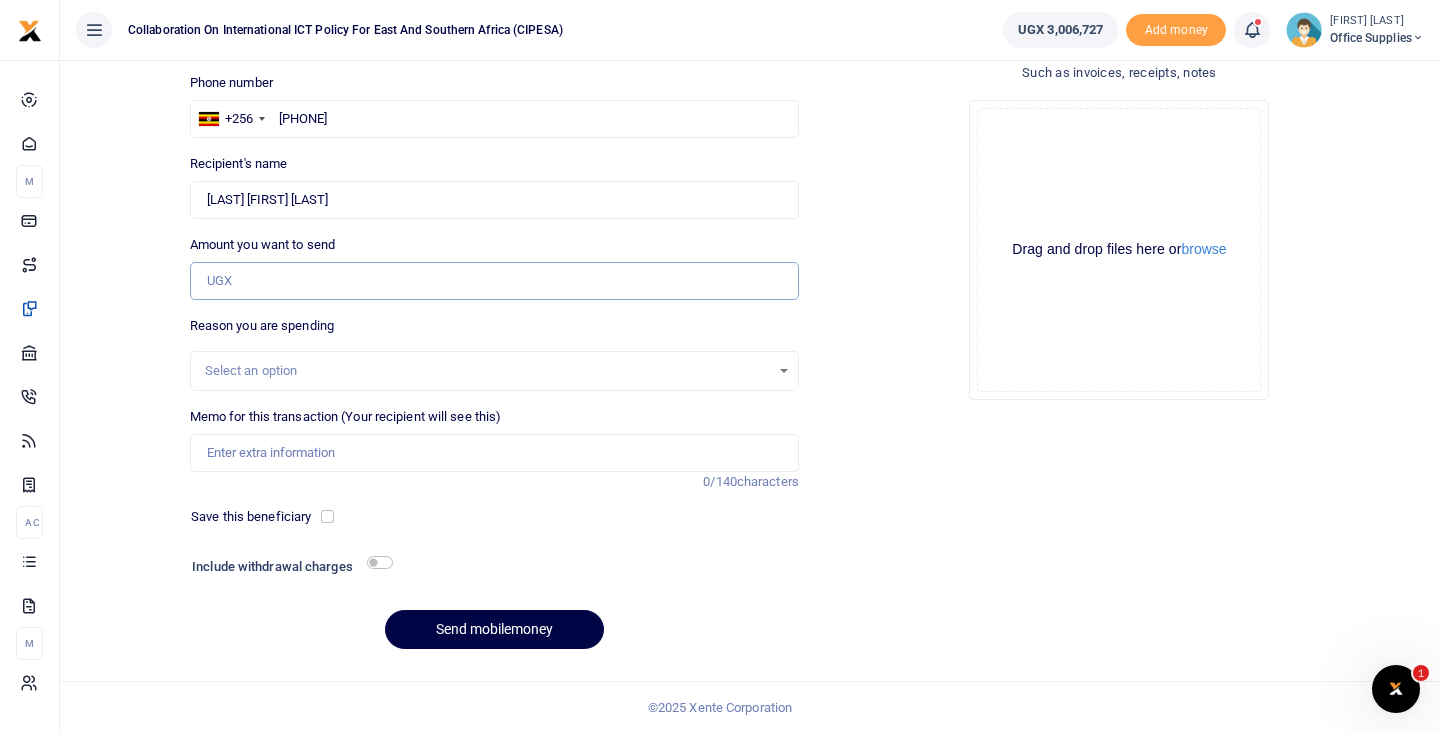 click on "Amount you want to send" at bounding box center [494, 281] 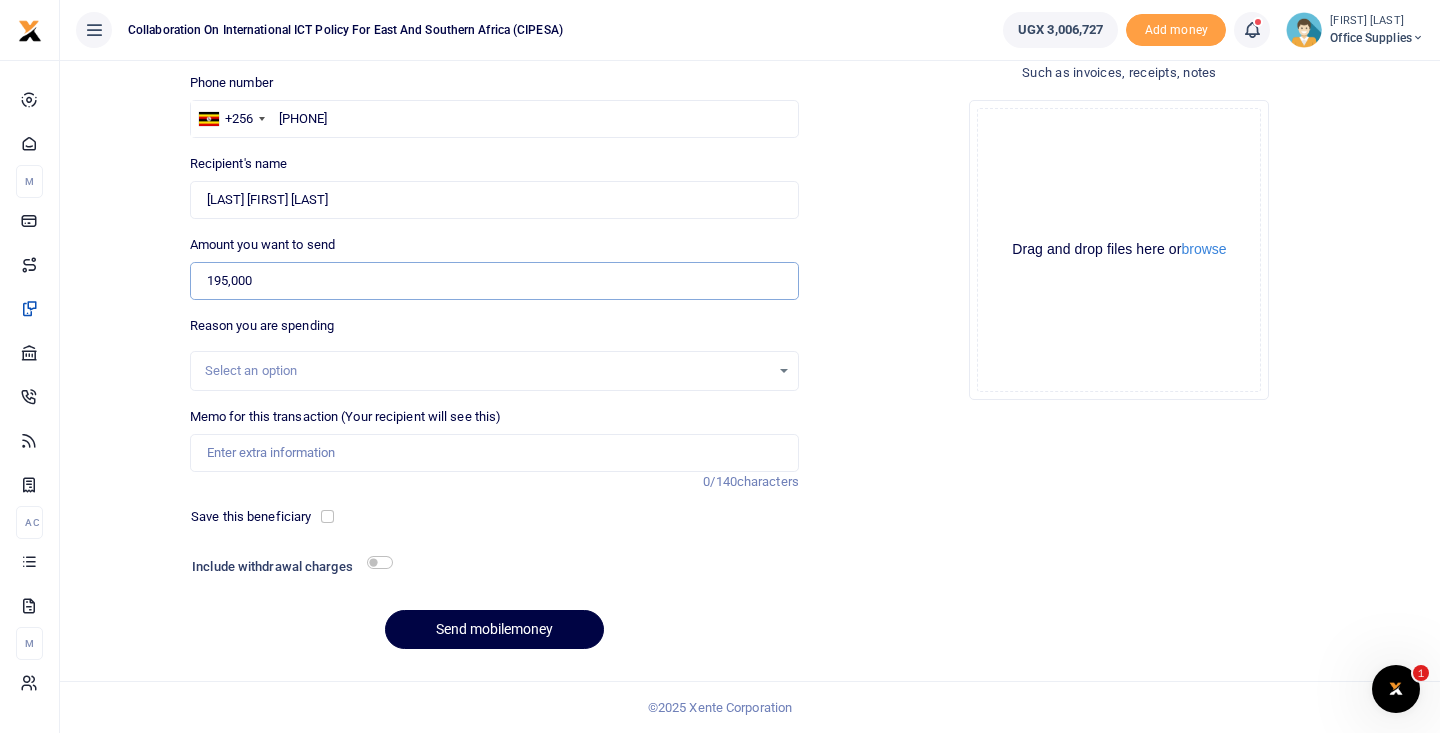 type on "195,000" 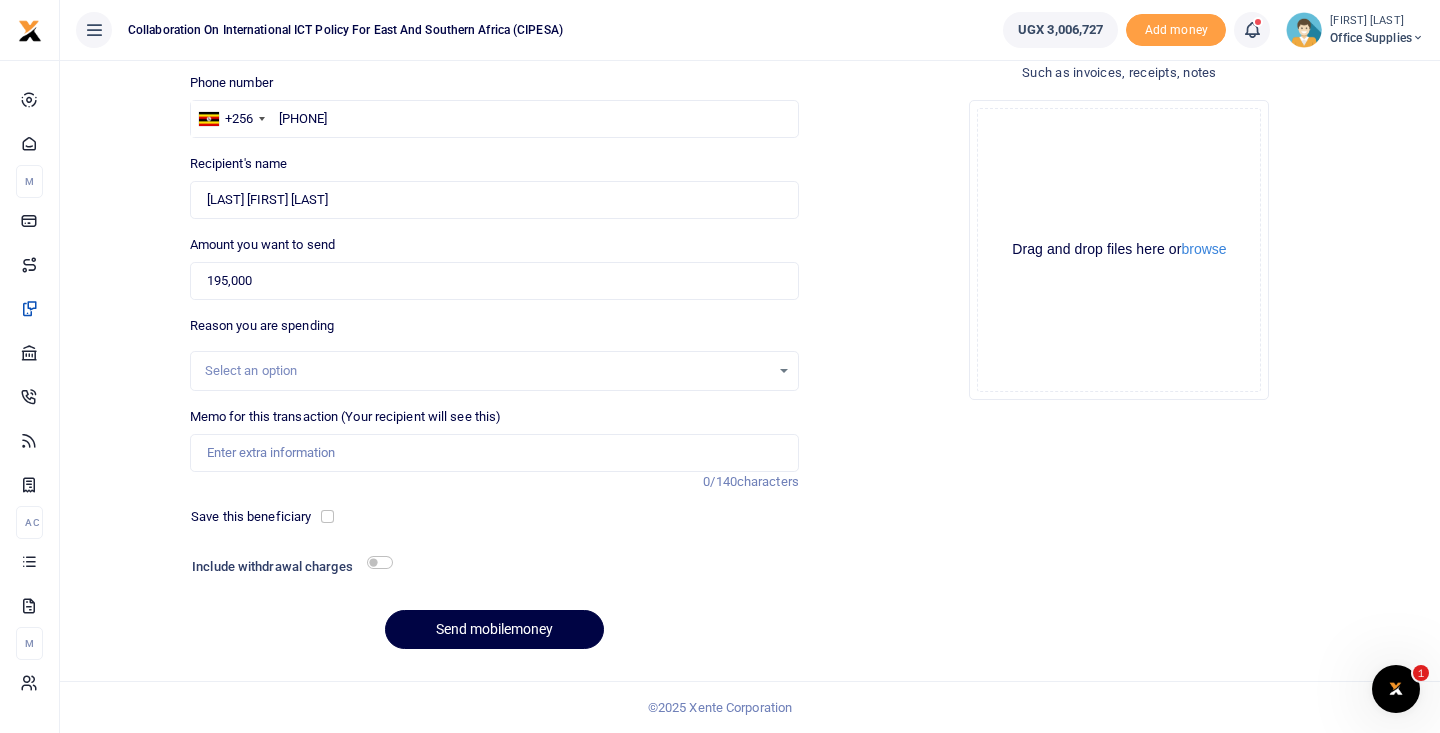 click on "Select an option" at bounding box center (487, 371) 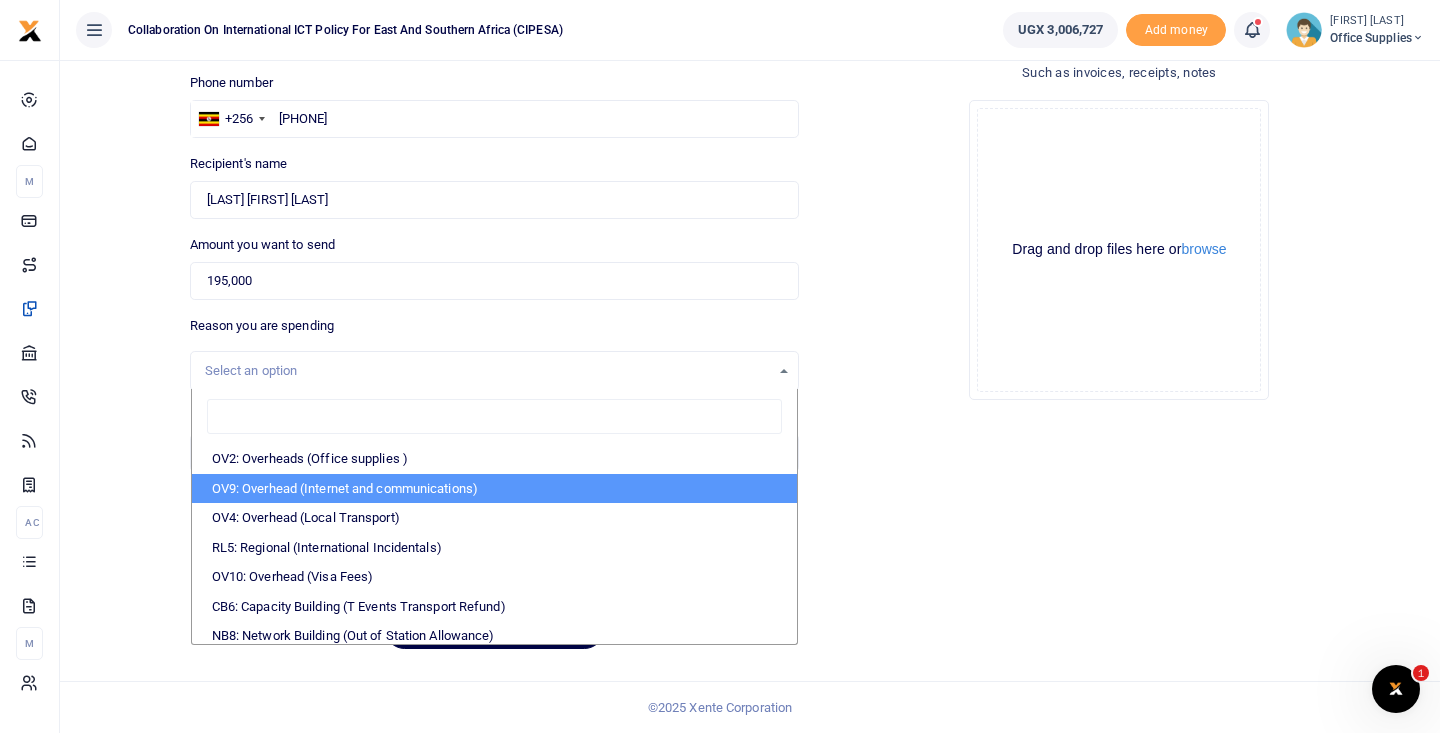 click on "OV9: Overhead (Internet and communications)" at bounding box center [494, 489] 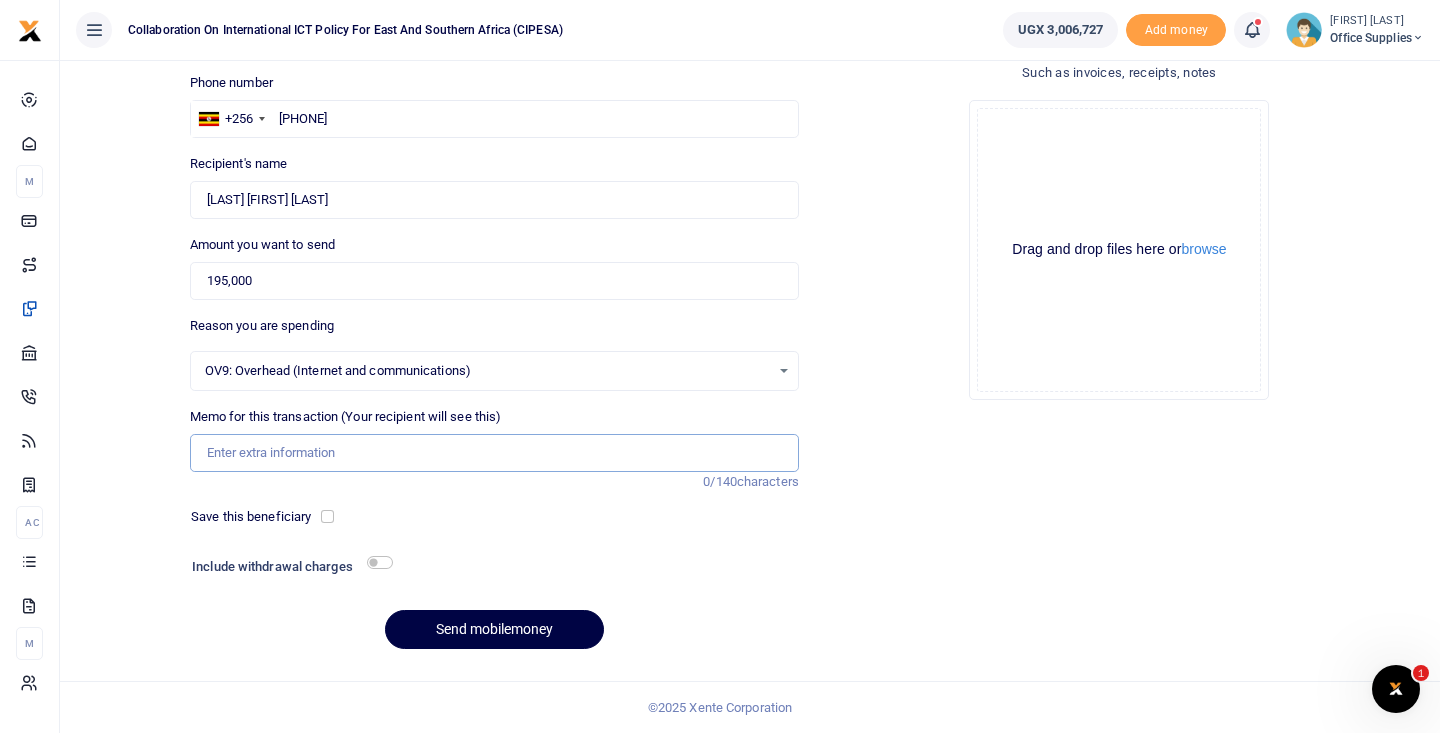 click on "Memo for this transaction (Your recipient will see this)" at bounding box center [494, 453] 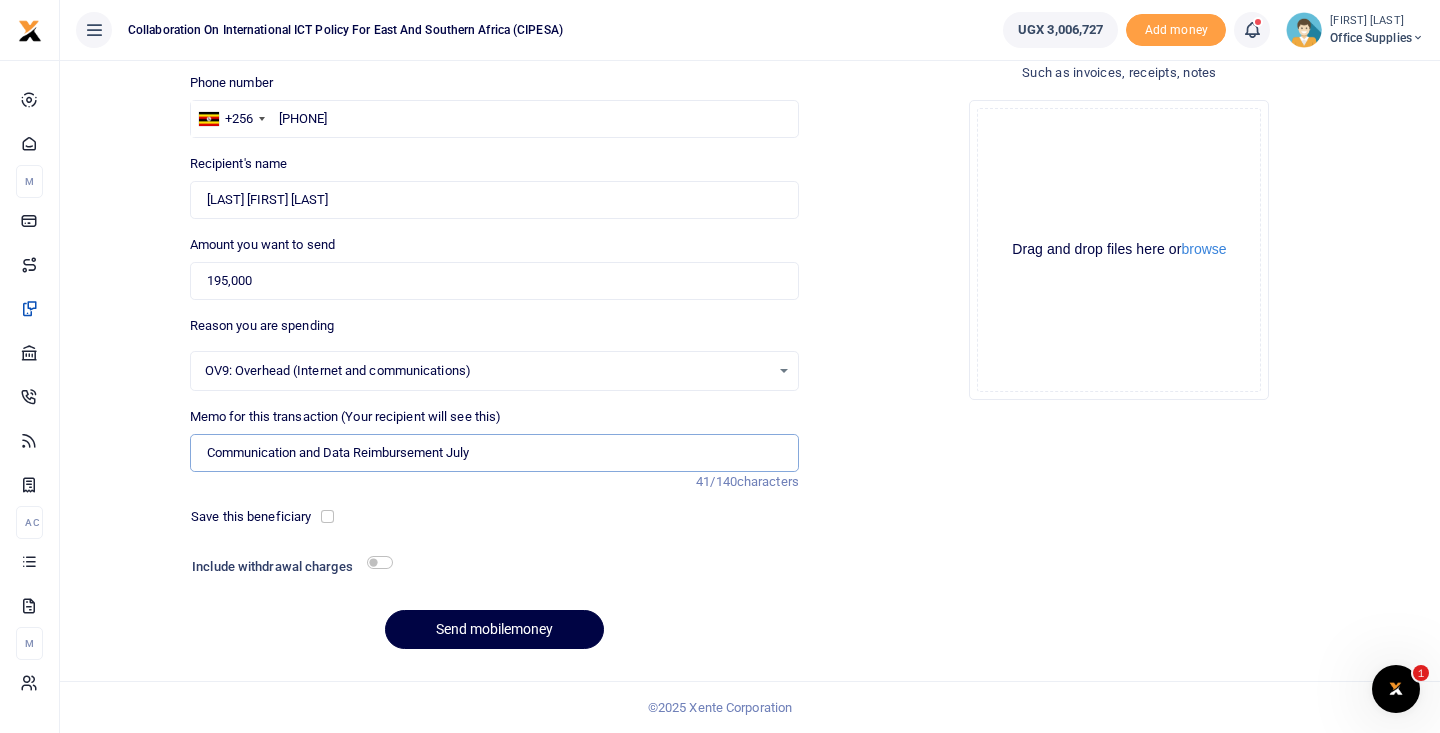 type on "Communication and Data Reimbursement July" 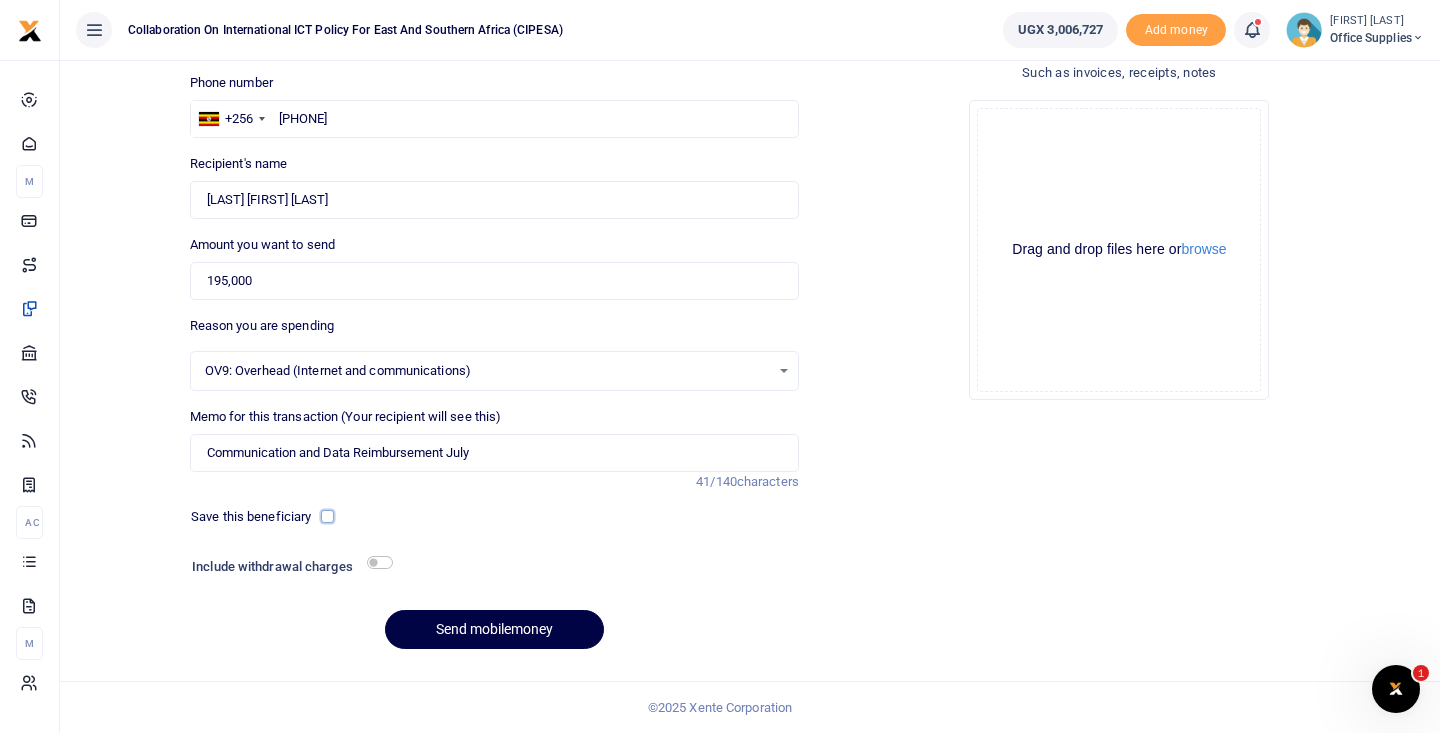 click at bounding box center [327, 516] 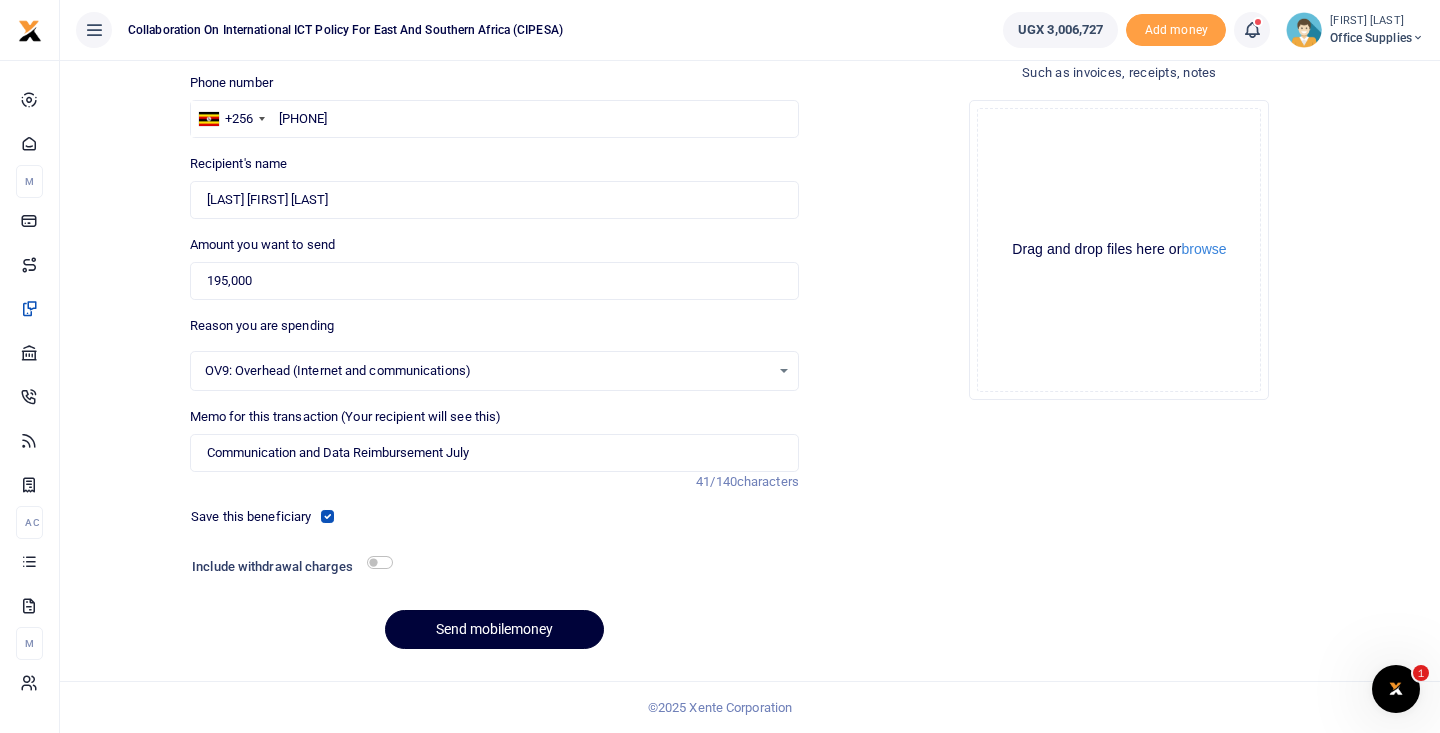 click on "Send mobilemoney" at bounding box center (494, 629) 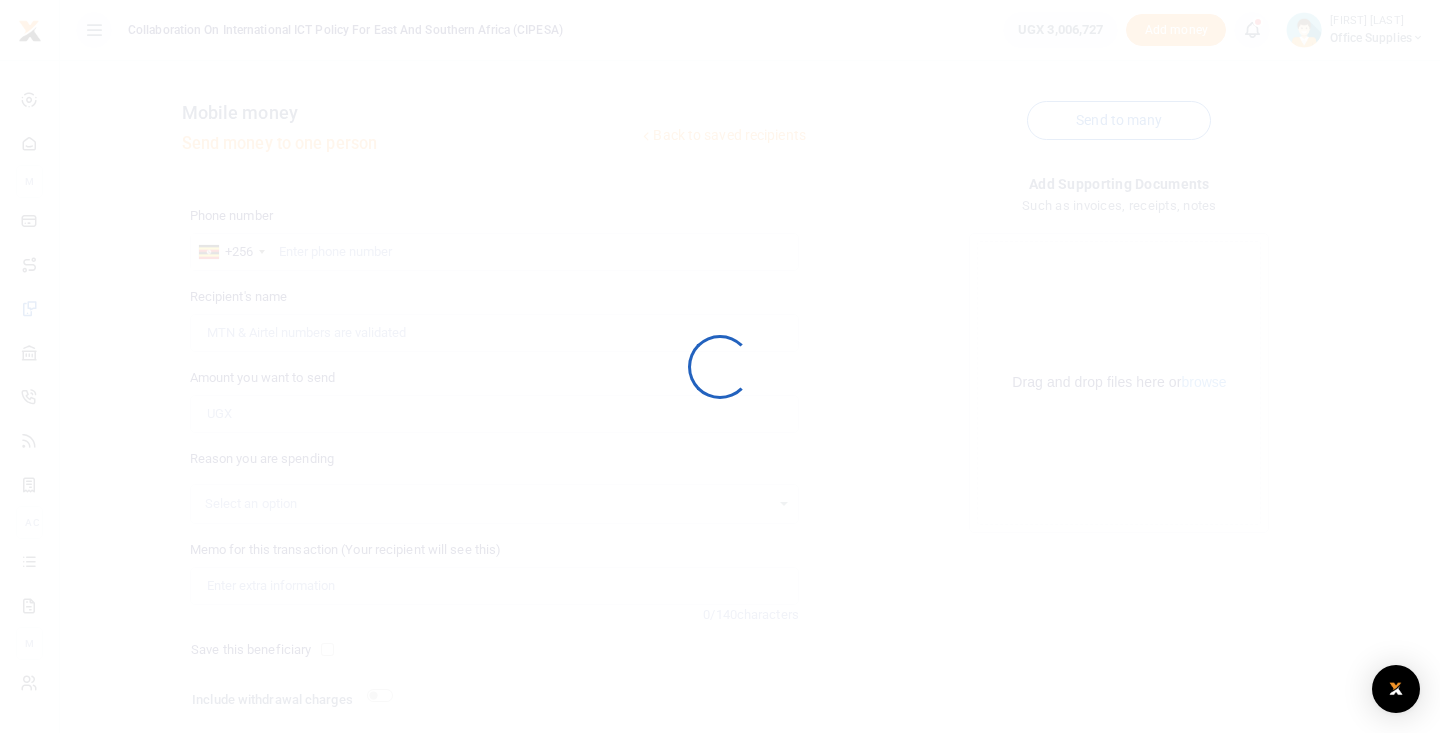 scroll, scrollTop: 133, scrollLeft: 0, axis: vertical 